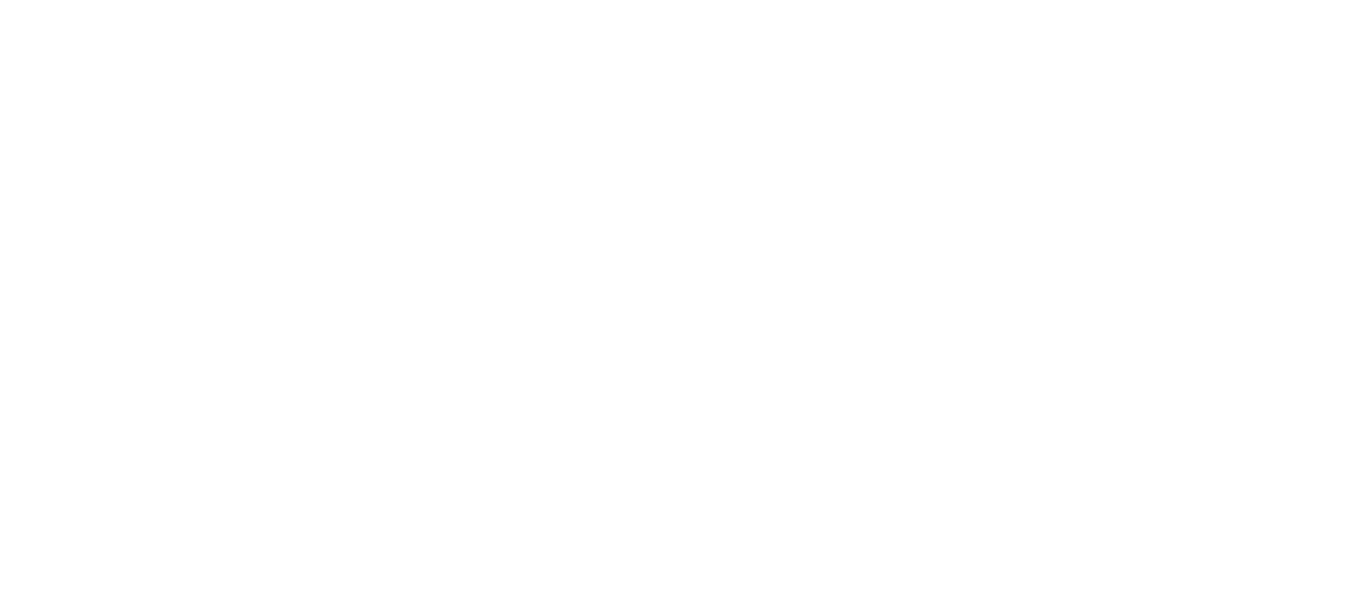 scroll, scrollTop: 0, scrollLeft: 0, axis: both 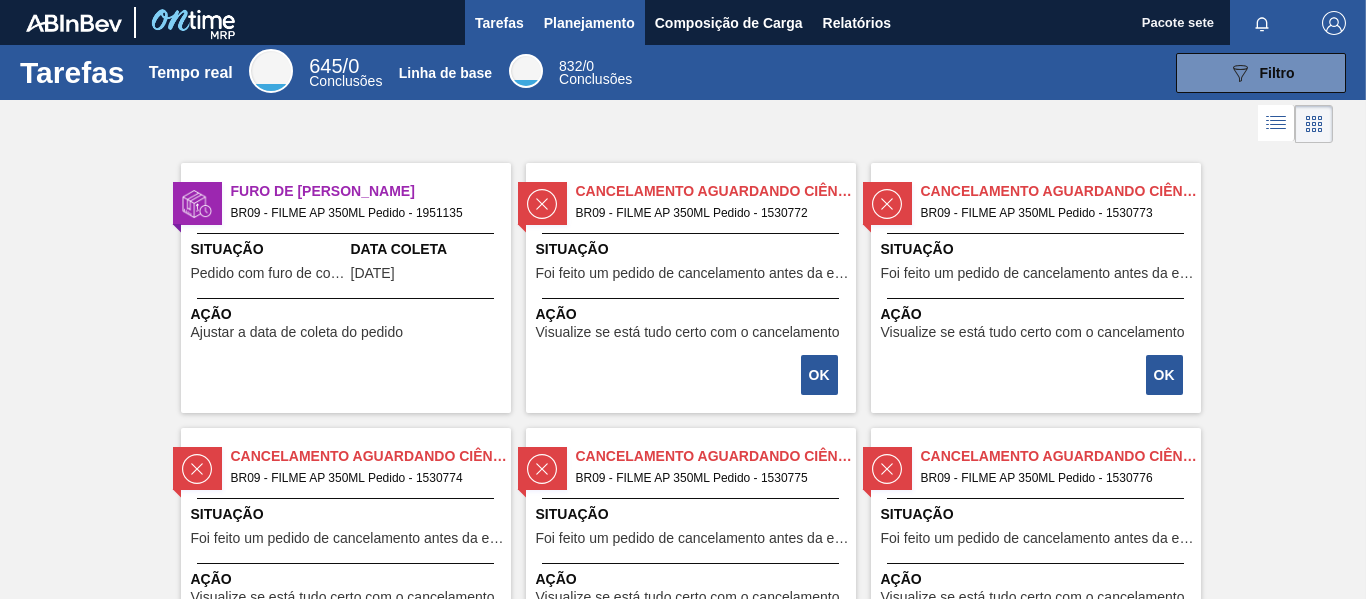 click on "Planejamento" at bounding box center [589, 23] 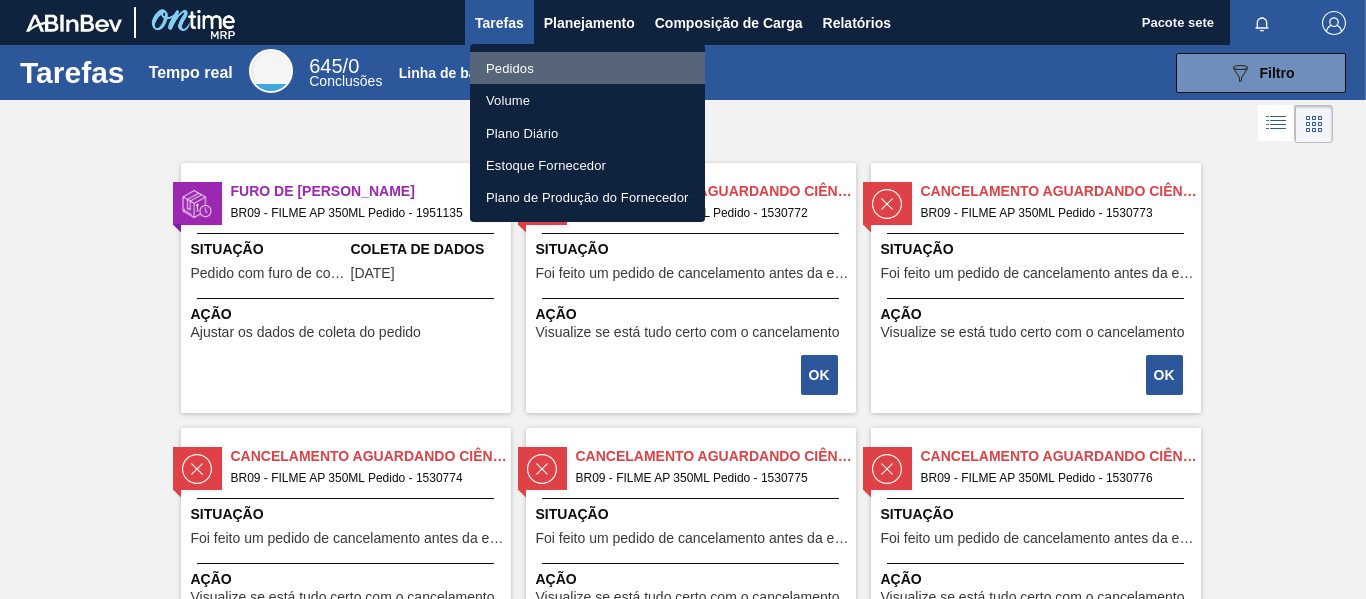 click on "Pedidos" at bounding box center [587, 68] 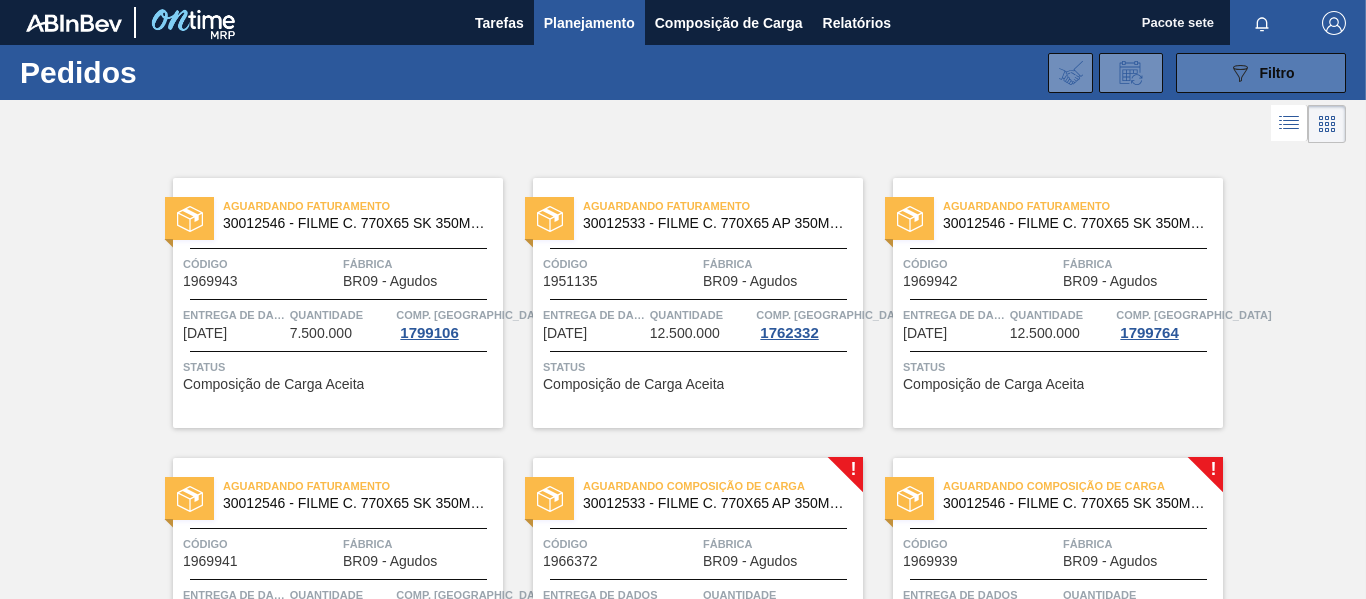click on "089F7B8B-B2A5-4AFE-B5C0-19BA573D28AC Filtro" at bounding box center (1261, 73) 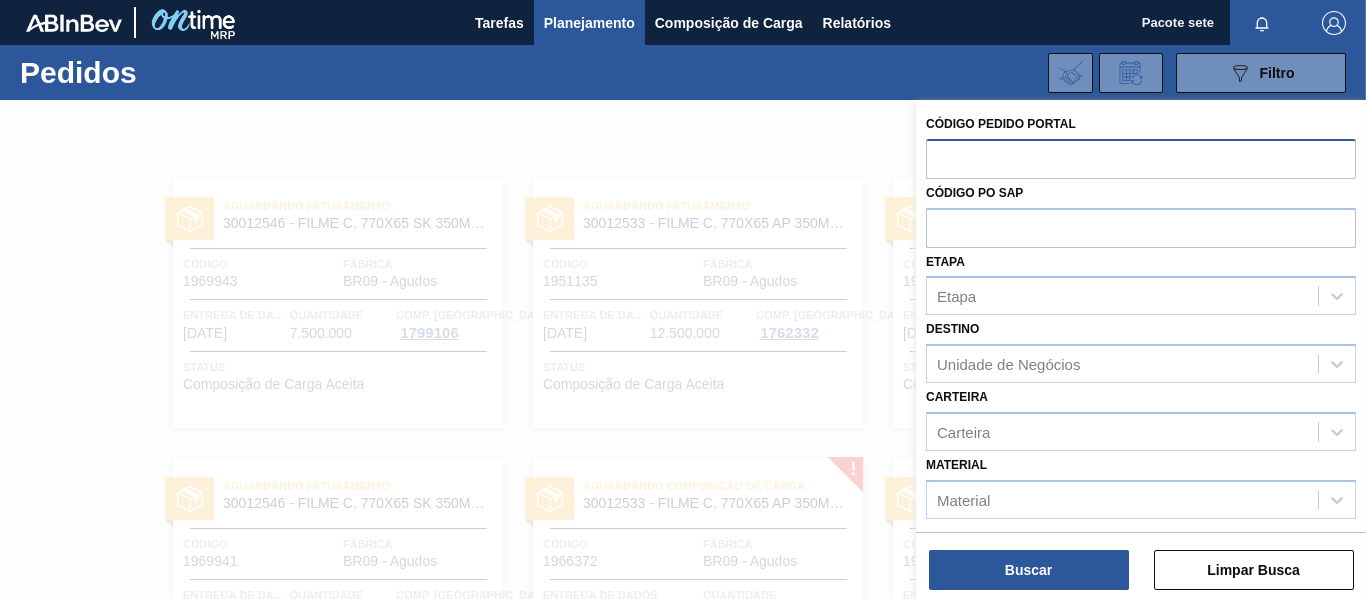 click at bounding box center [1141, 158] 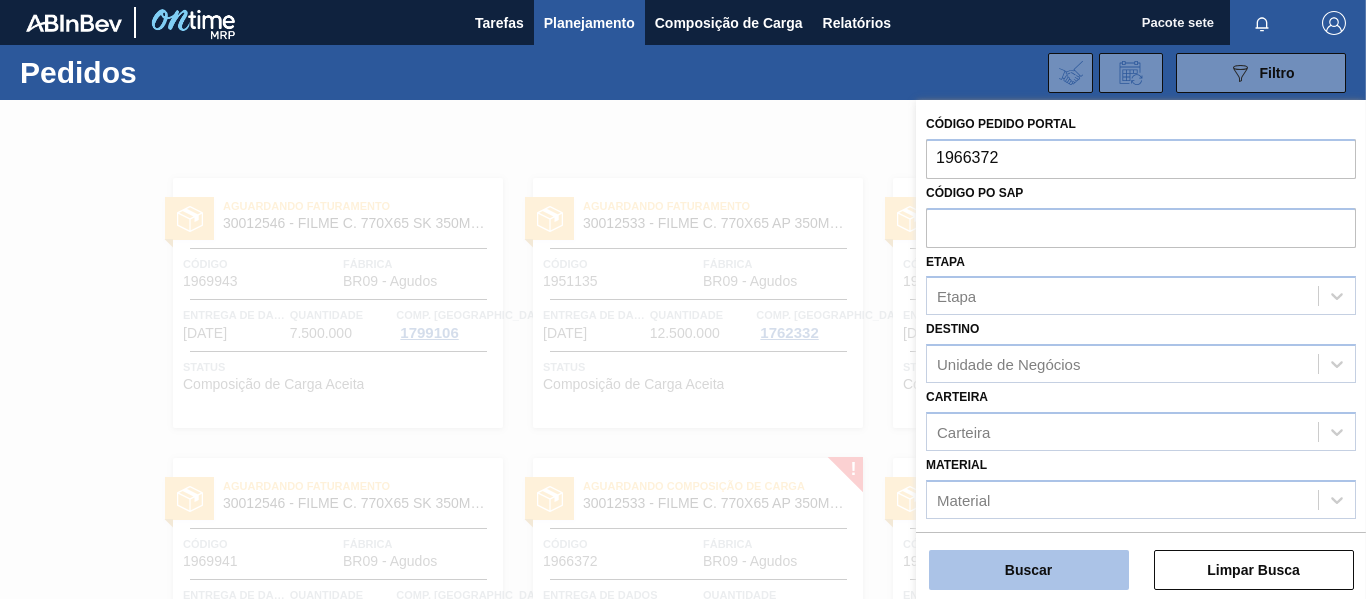 type on "1966372" 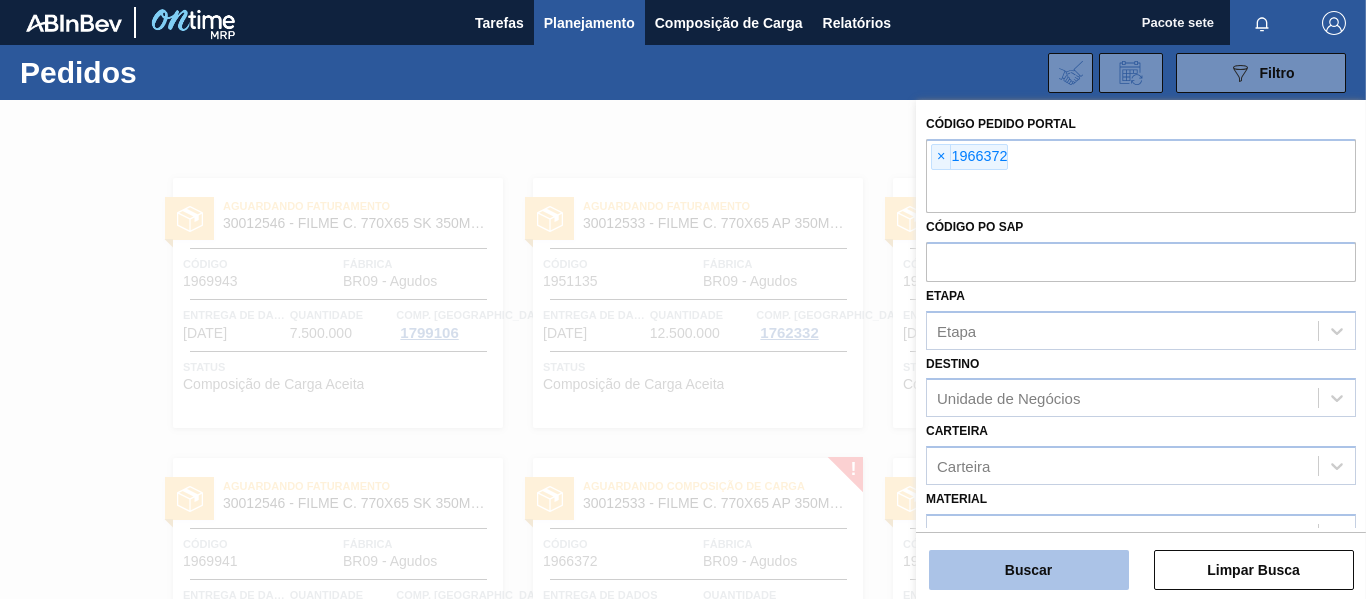 click on "Buscar" at bounding box center (1029, 570) 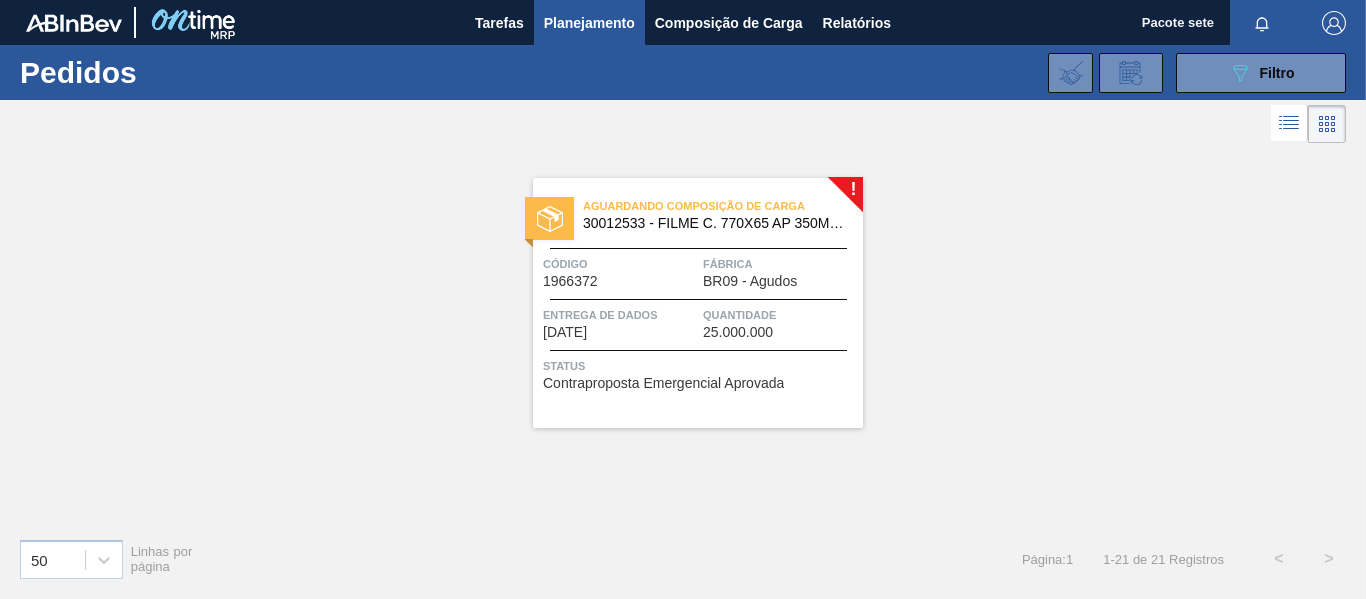 click on "Código 1966372" at bounding box center [620, 271] 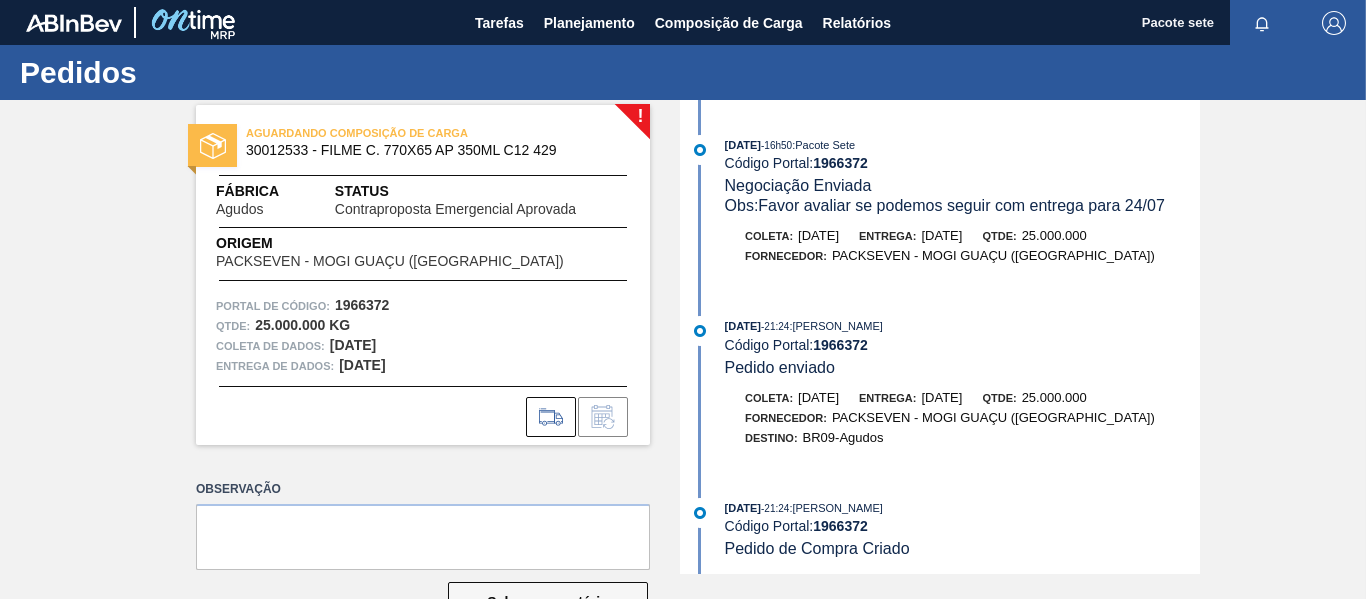 scroll, scrollTop: 938, scrollLeft: 0, axis: vertical 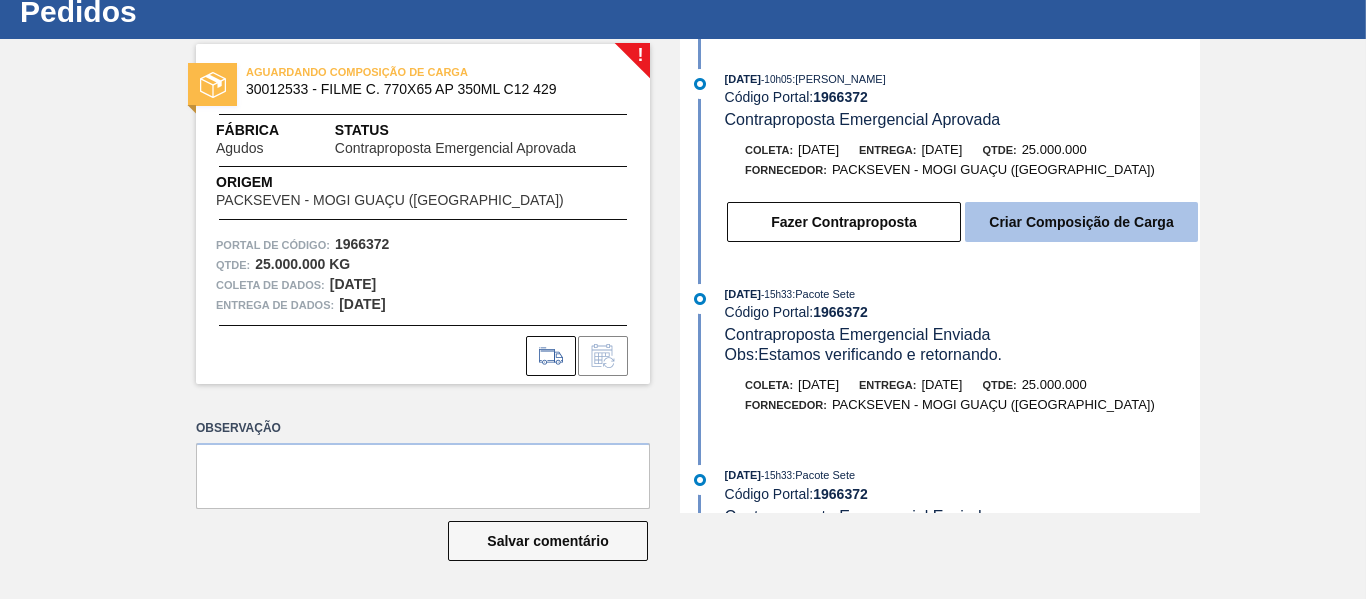 click on "Criar Composição de Carga" at bounding box center (1081, 222) 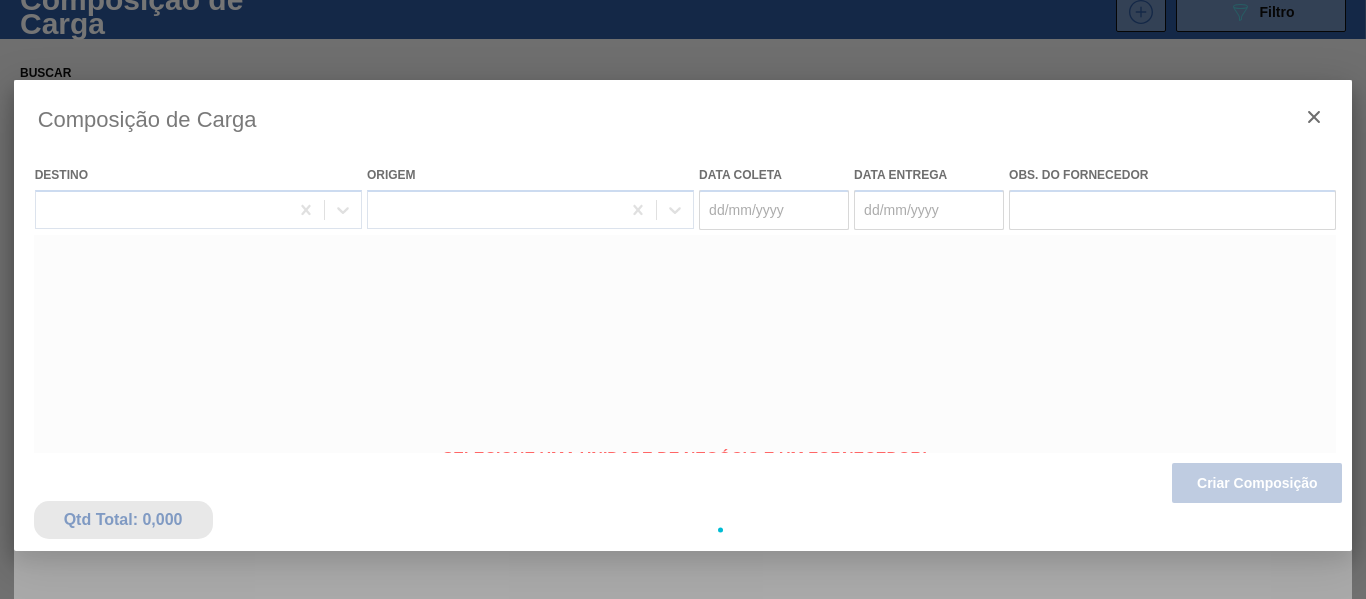 type on "[DATE]" 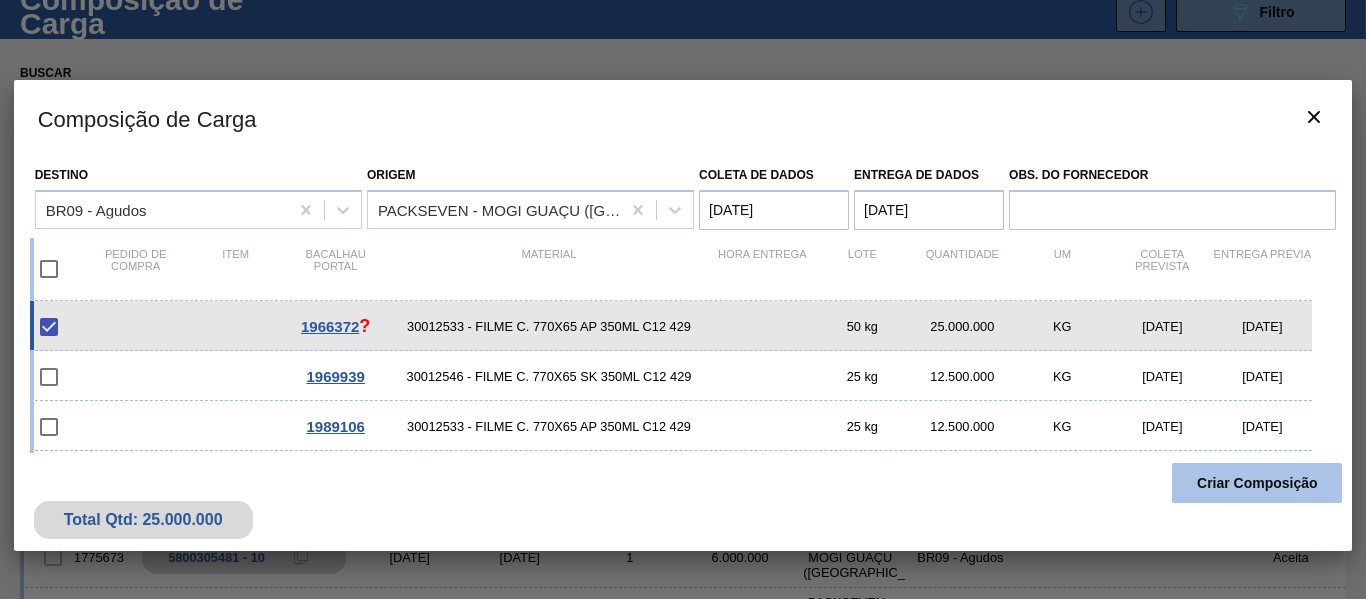 click on "Criar Composição" at bounding box center [1257, 483] 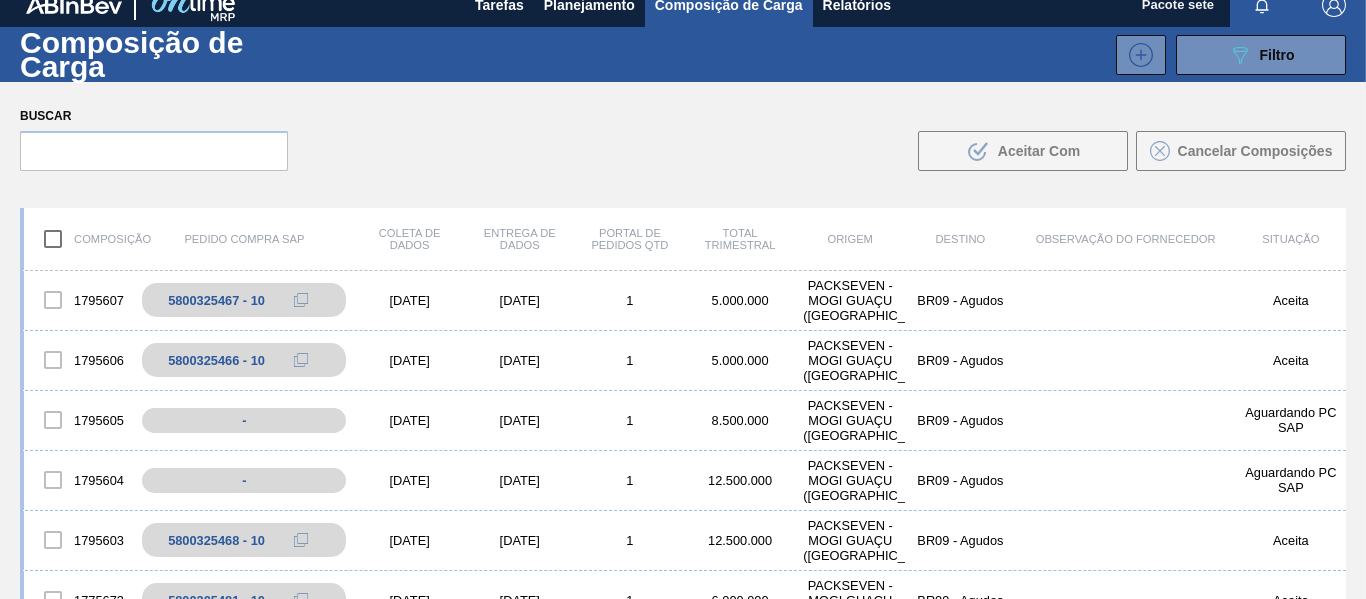 scroll, scrollTop: 0, scrollLeft: 0, axis: both 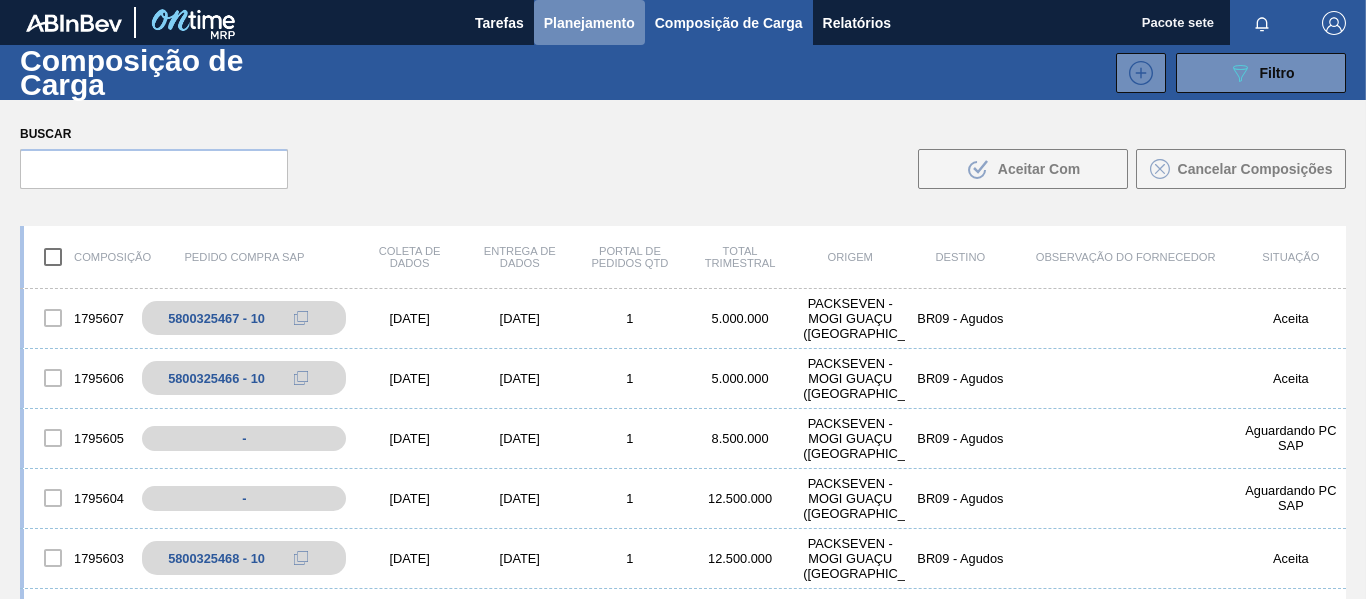 click on "Planejamento" at bounding box center (589, 23) 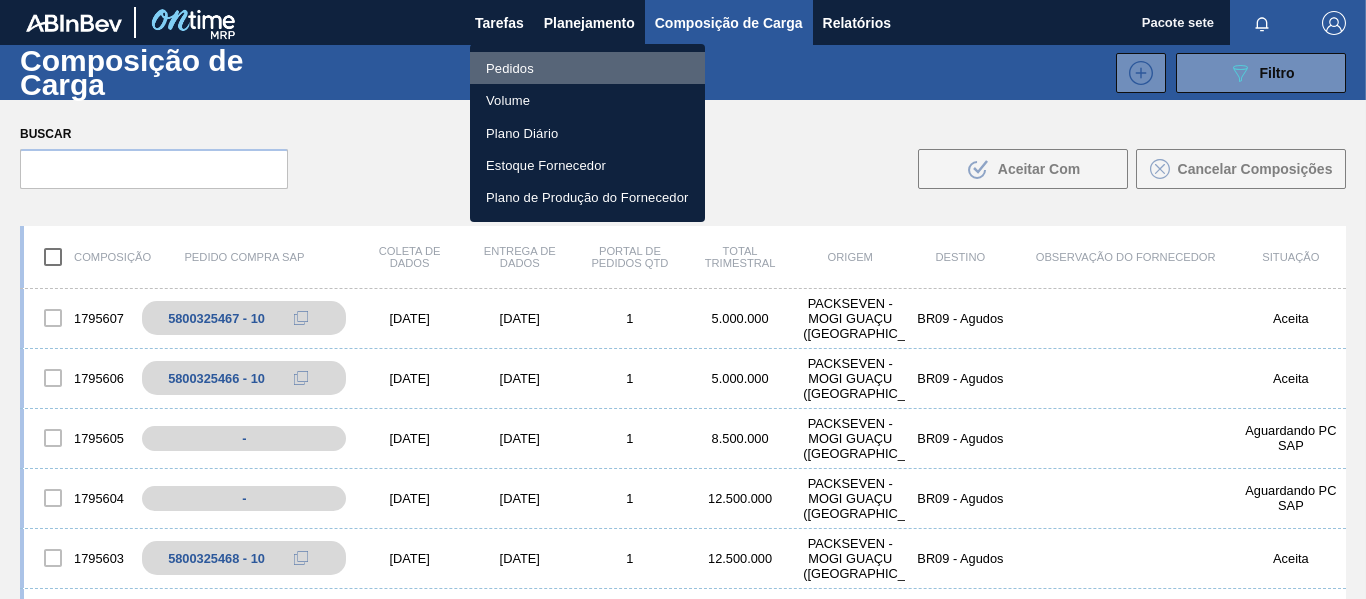 click on "Pedidos" at bounding box center [587, 68] 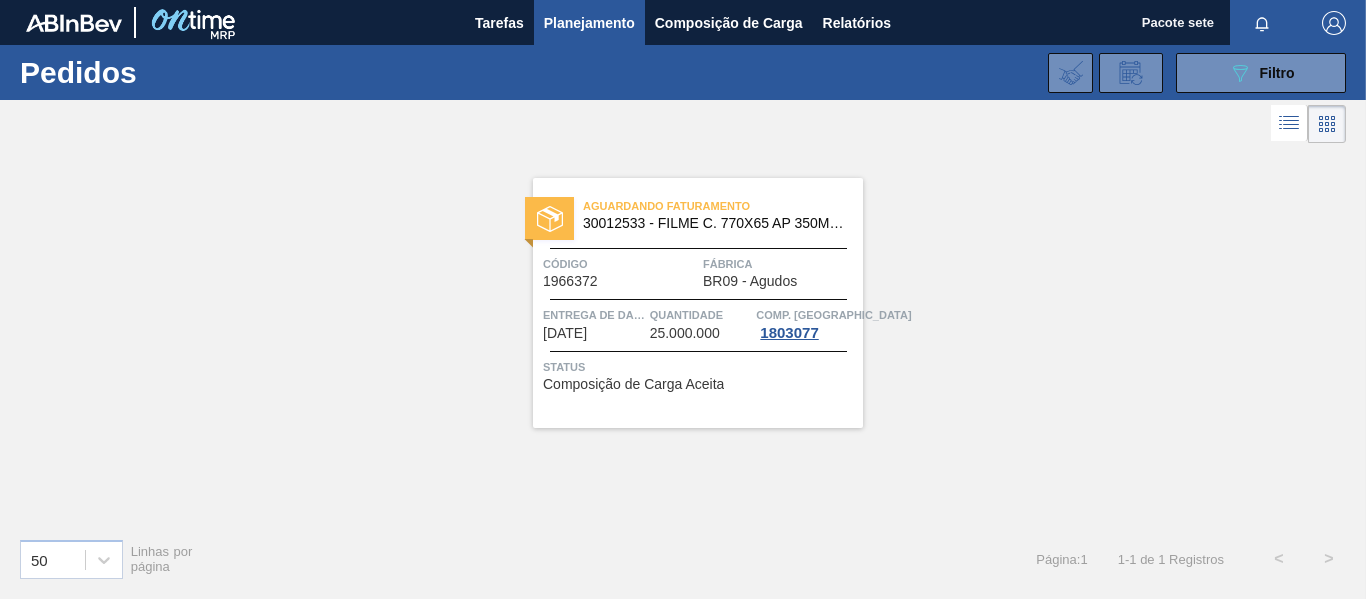 click on "Aguardando Faturamento 30012533 - FILME C. 770X65 AP 350ML C12 429 Código 1966372 Fábrica BR09 - Agudos Entrega de dados [DATE] Quantidade 25.000.000 Comp. Carga 1803077 Status Composição de Carga Aceita" at bounding box center [698, 303] 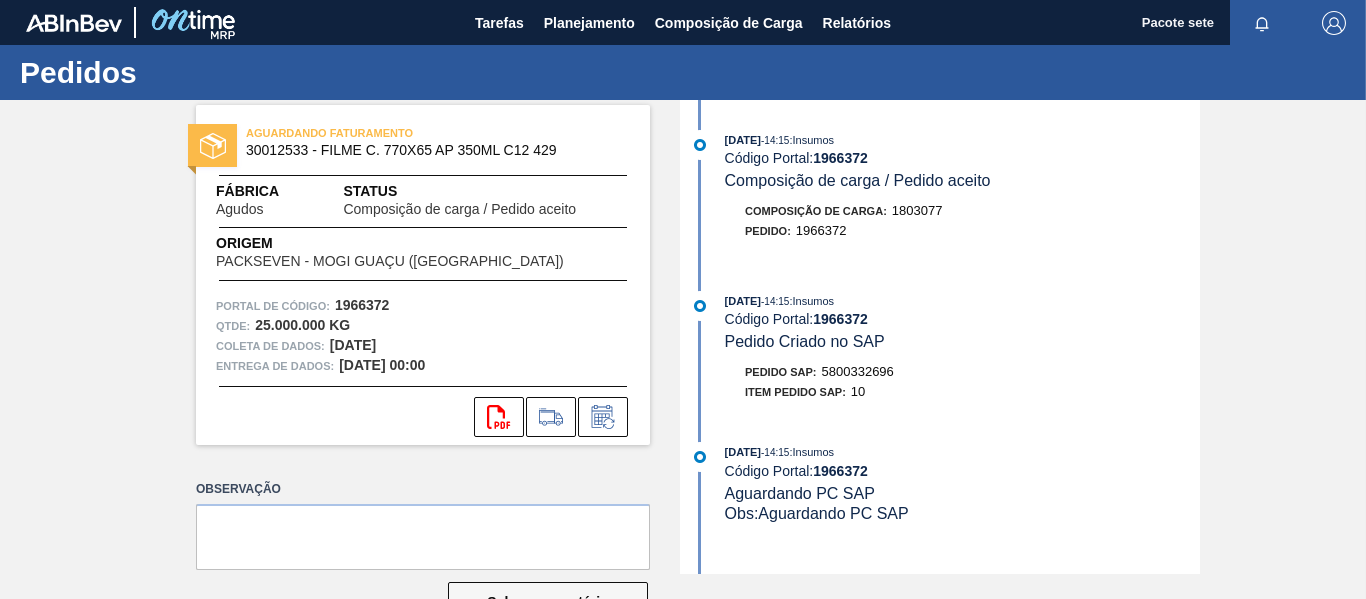 click on "5800332696" at bounding box center (858, 371) 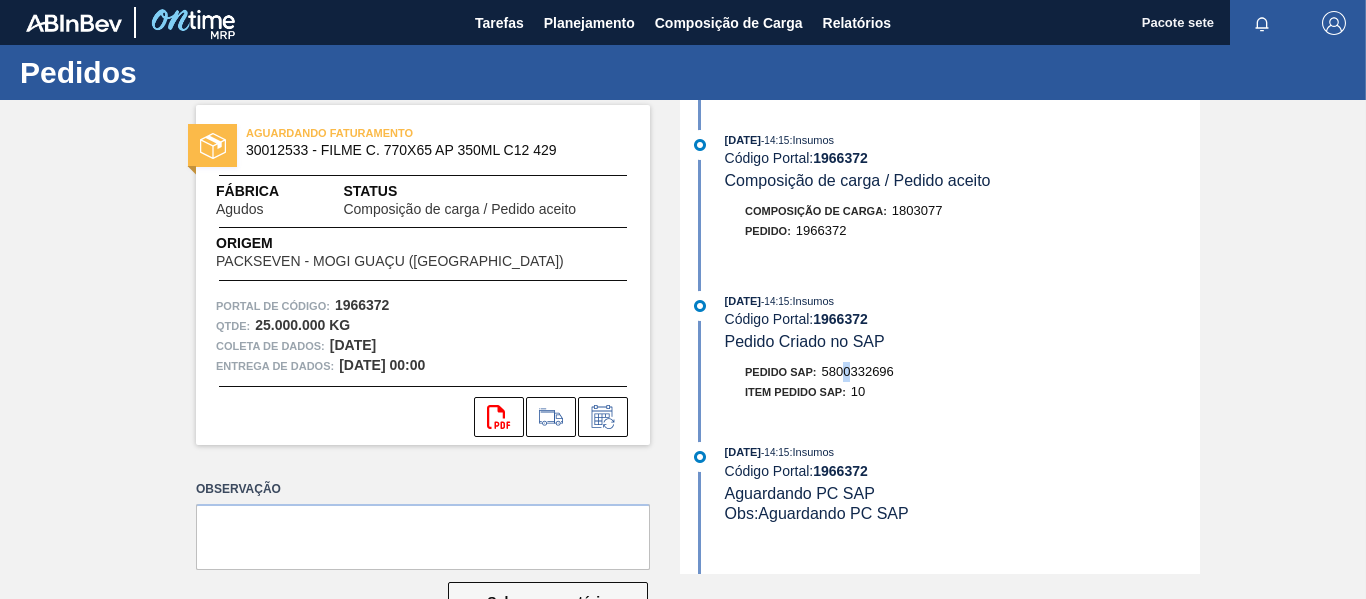 click on "5800332696" at bounding box center (858, 371) 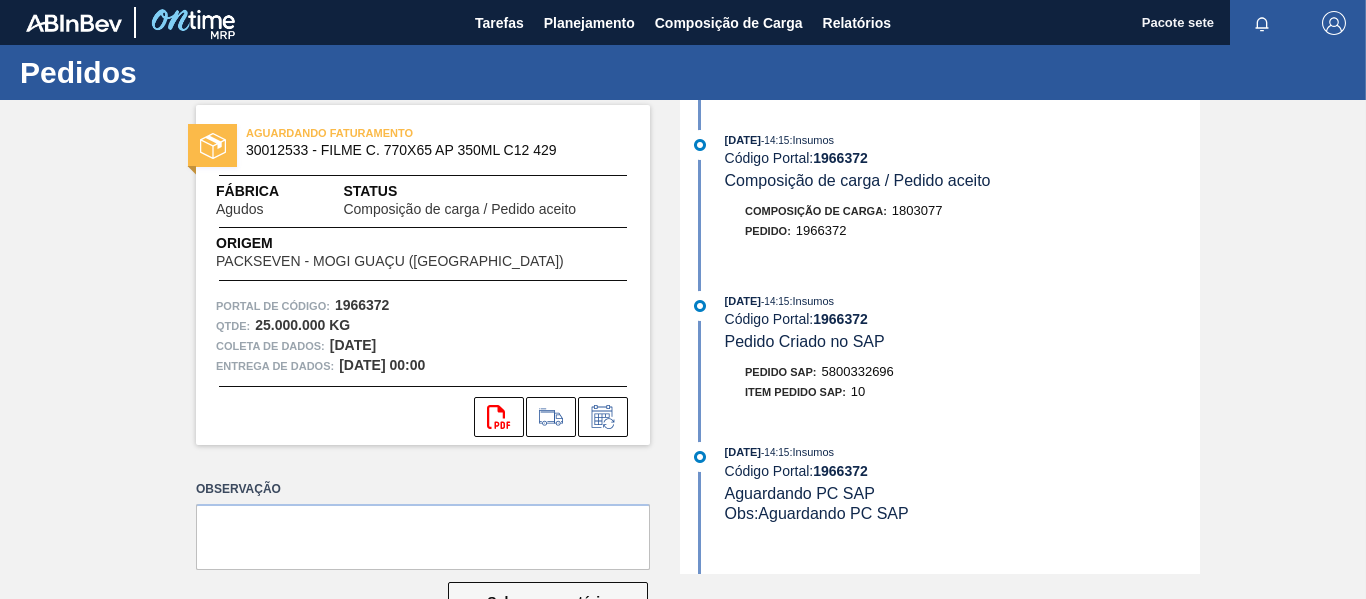 click on "5800332696" at bounding box center (858, 371) 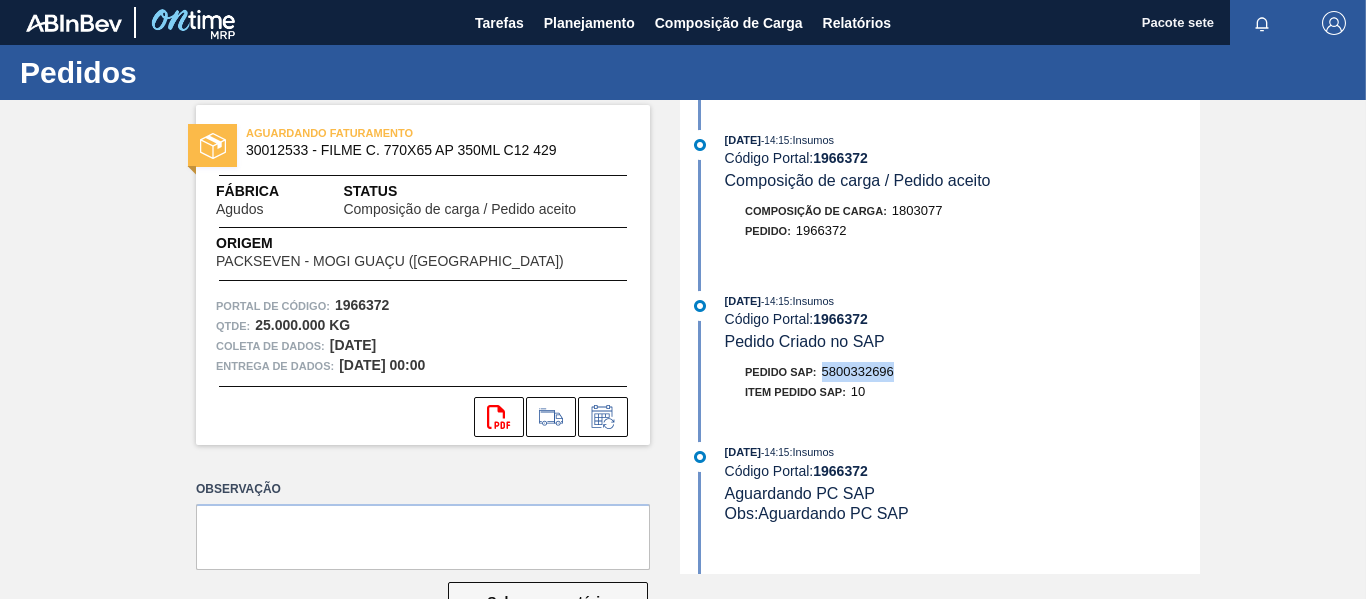 click on "5800332696" at bounding box center [858, 371] 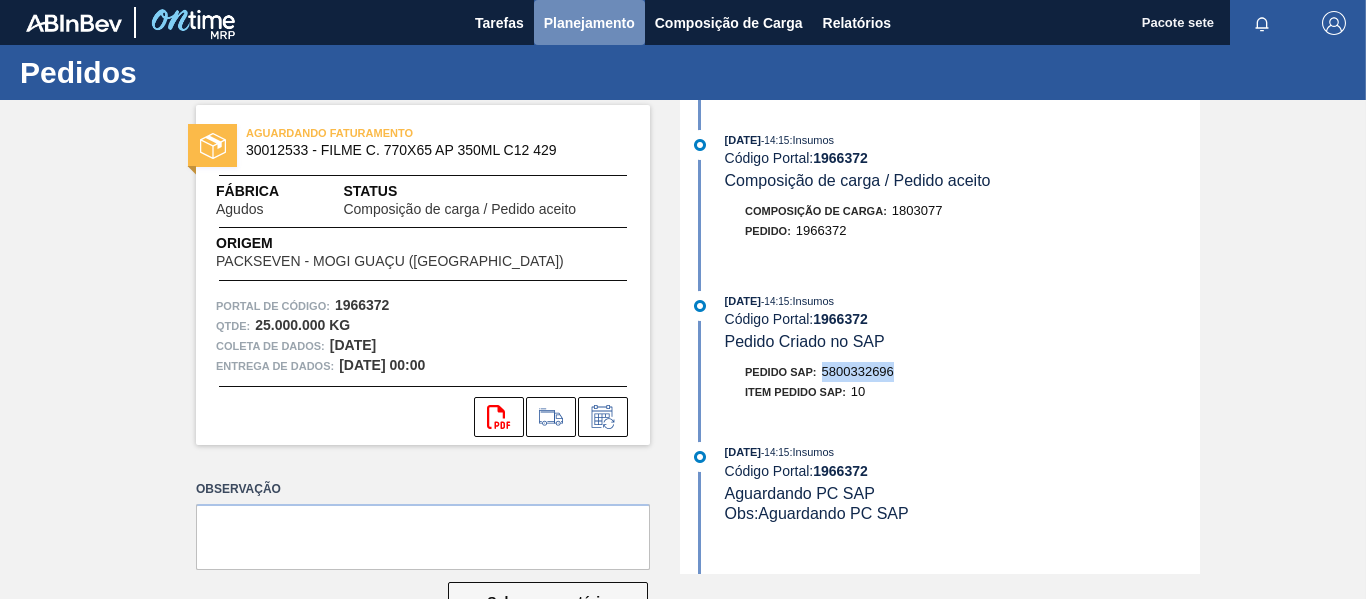 click on "Planejamento" at bounding box center (589, 23) 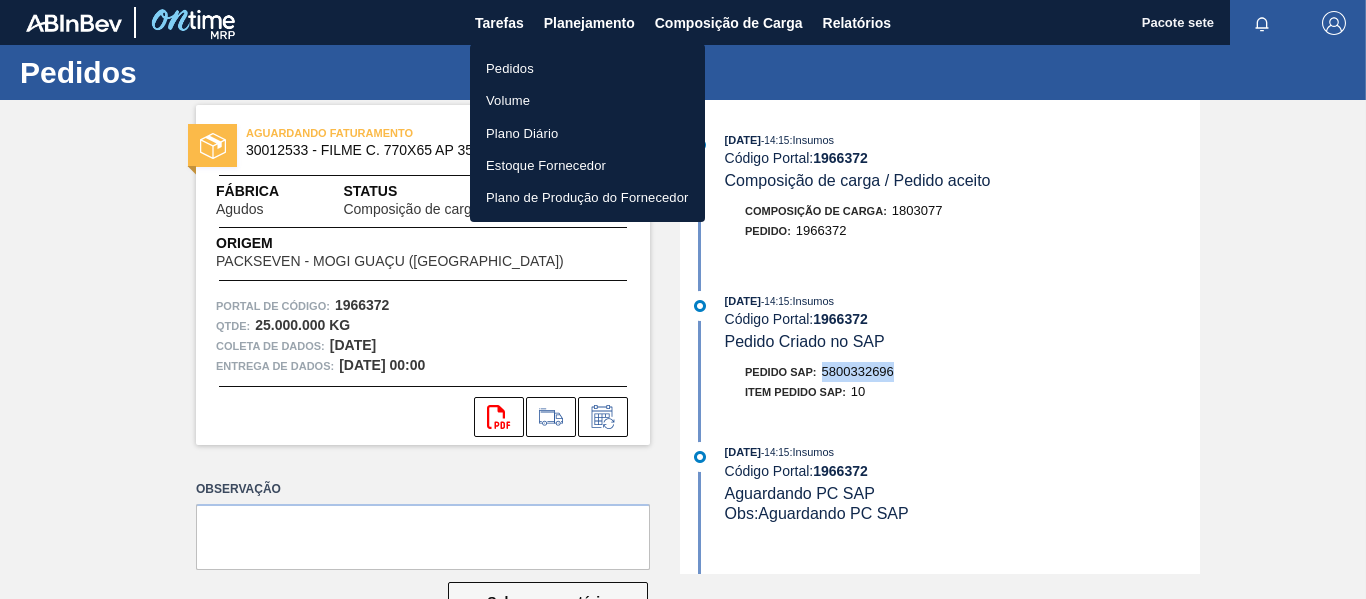 click on "Pedidos" at bounding box center (587, 68) 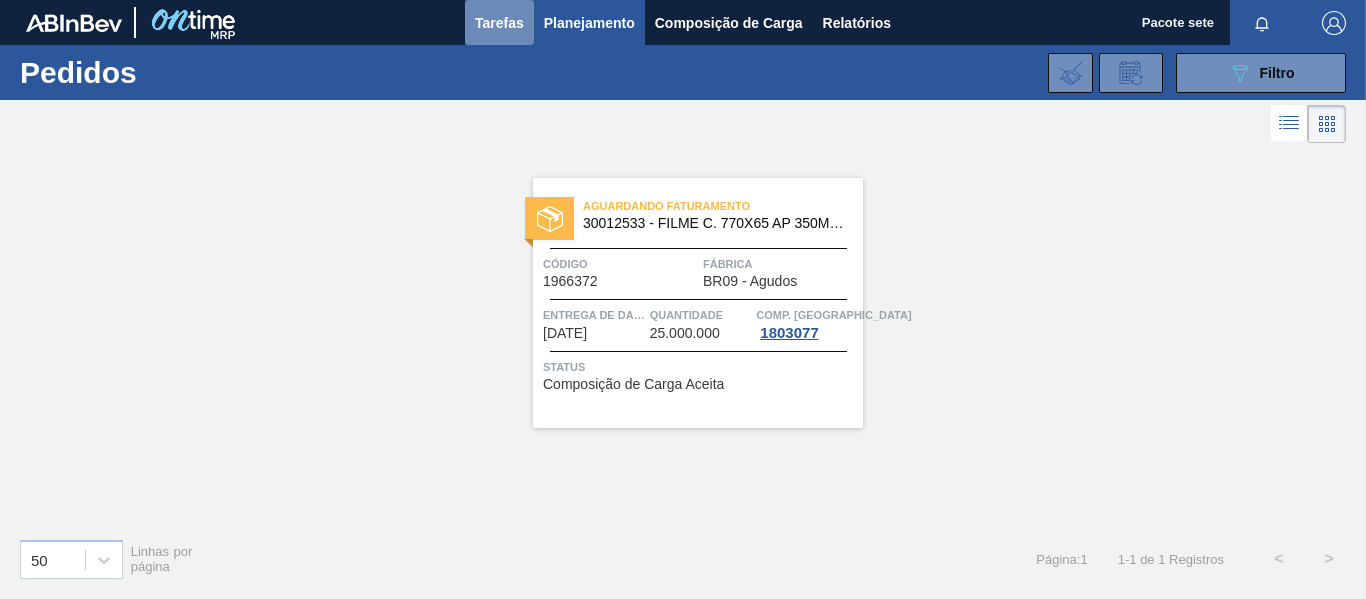 click on "Tarefas" at bounding box center (499, 23) 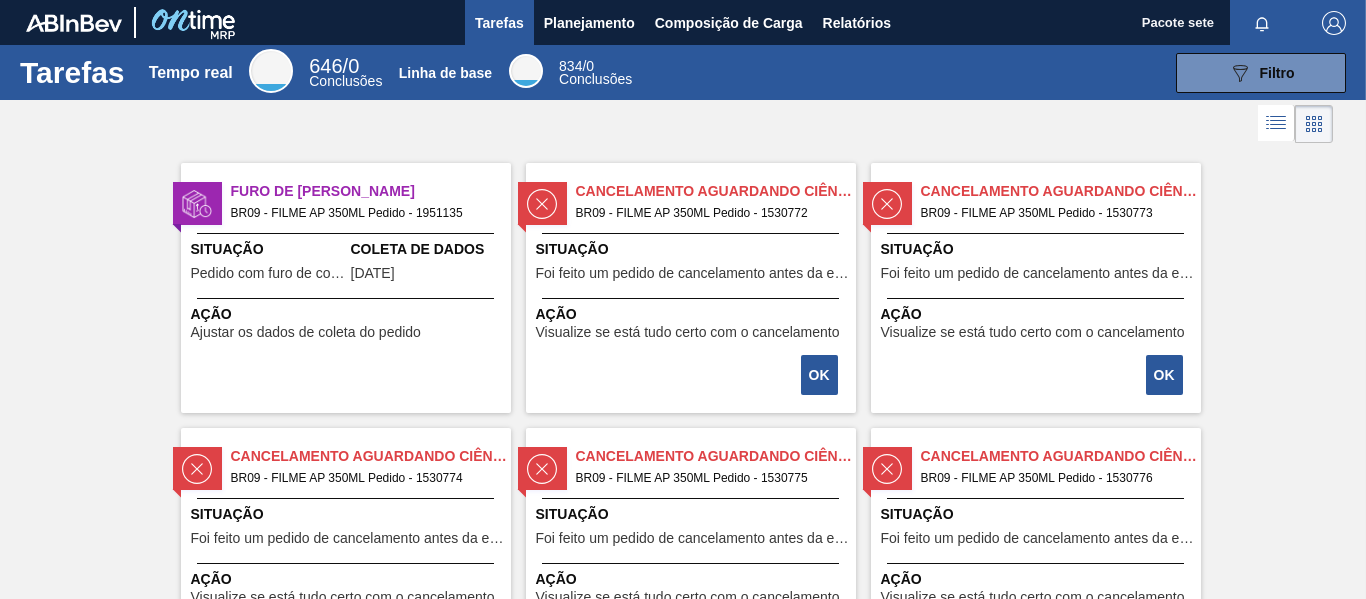 click on "Situação" at bounding box center [268, 249] 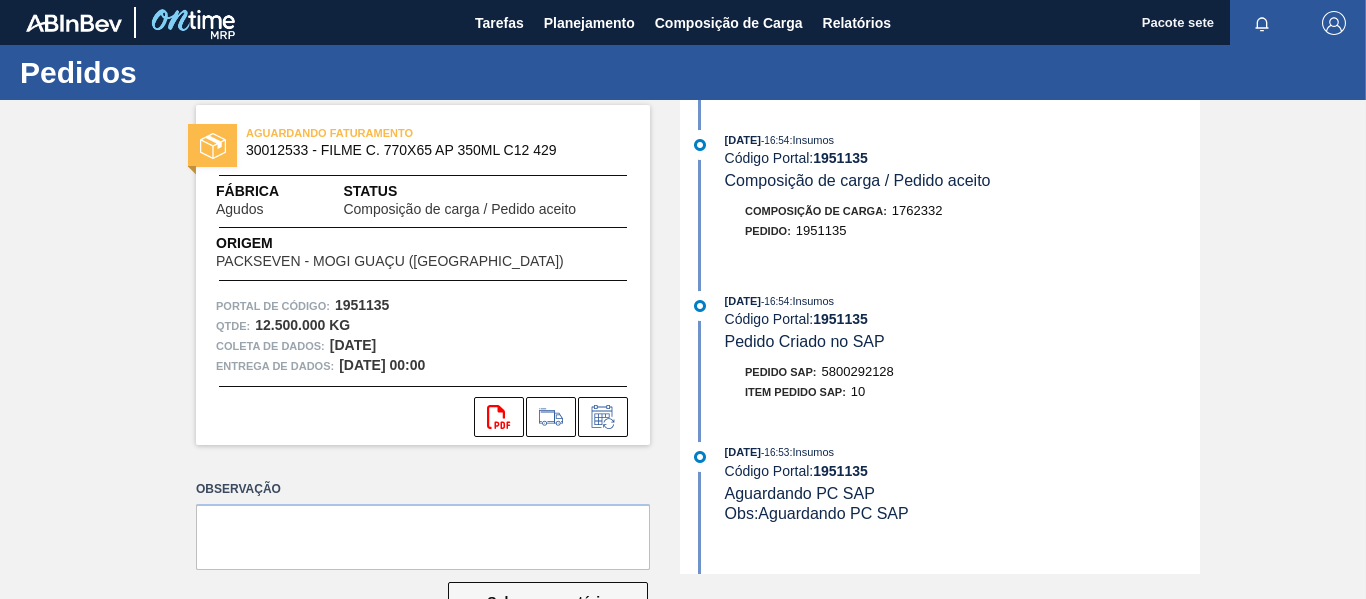 click on "1951135" at bounding box center (840, 158) 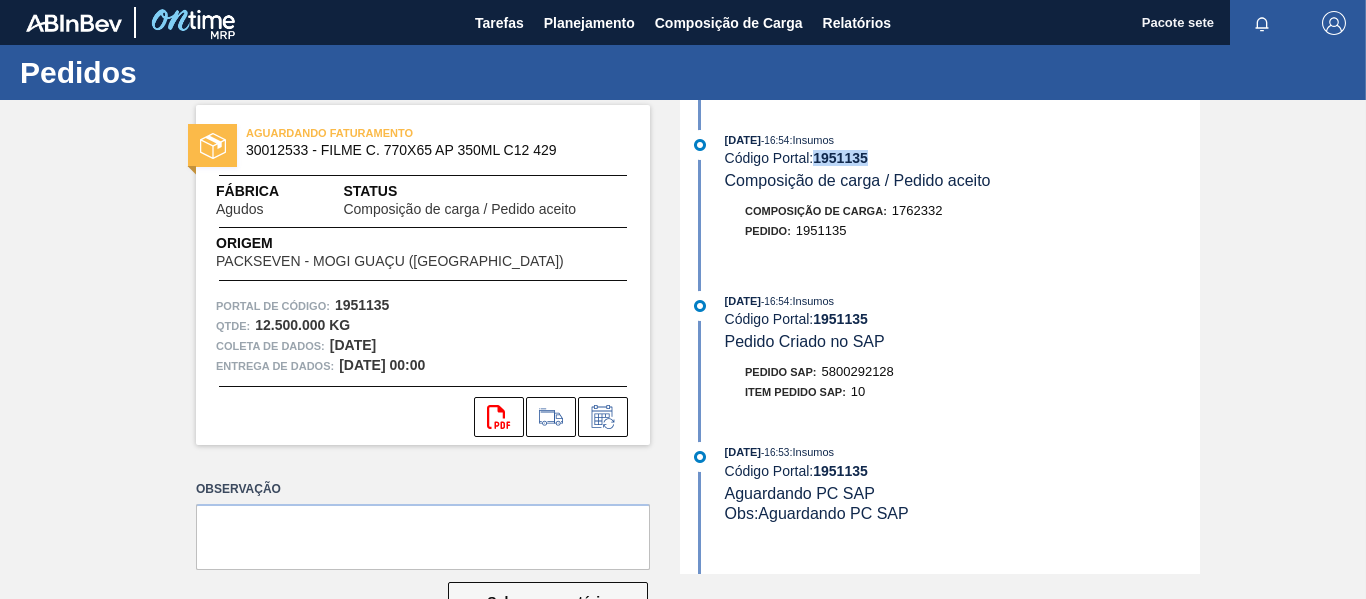 click on "1951135" at bounding box center [840, 158] 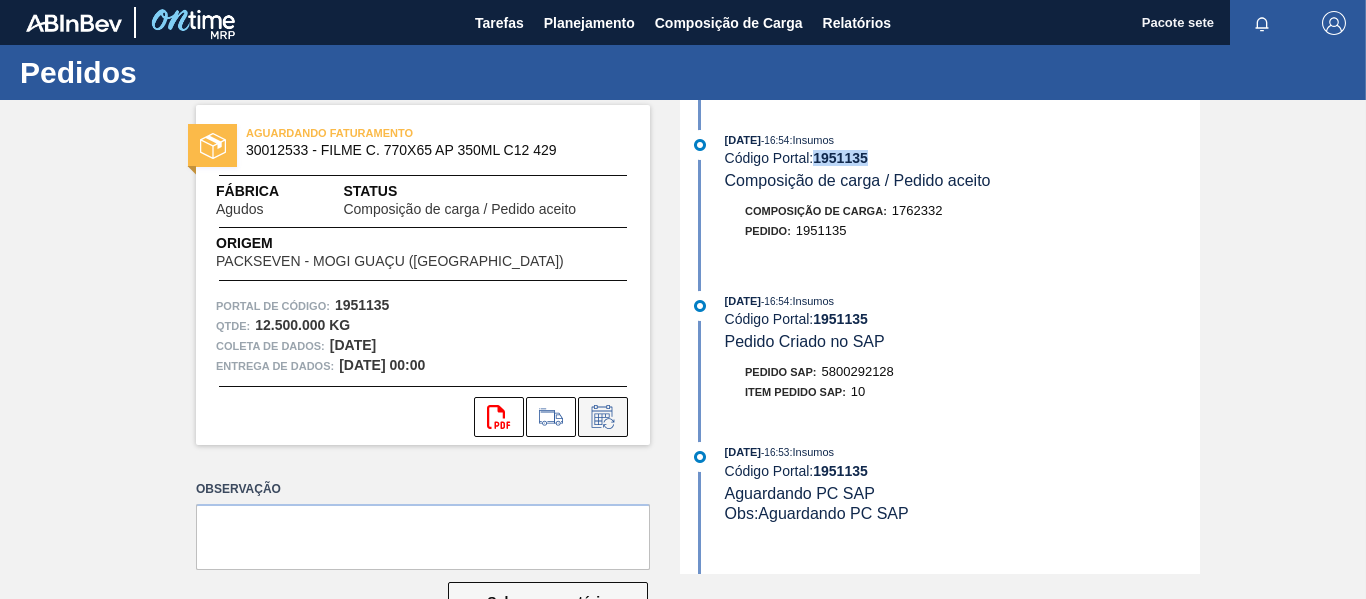 click 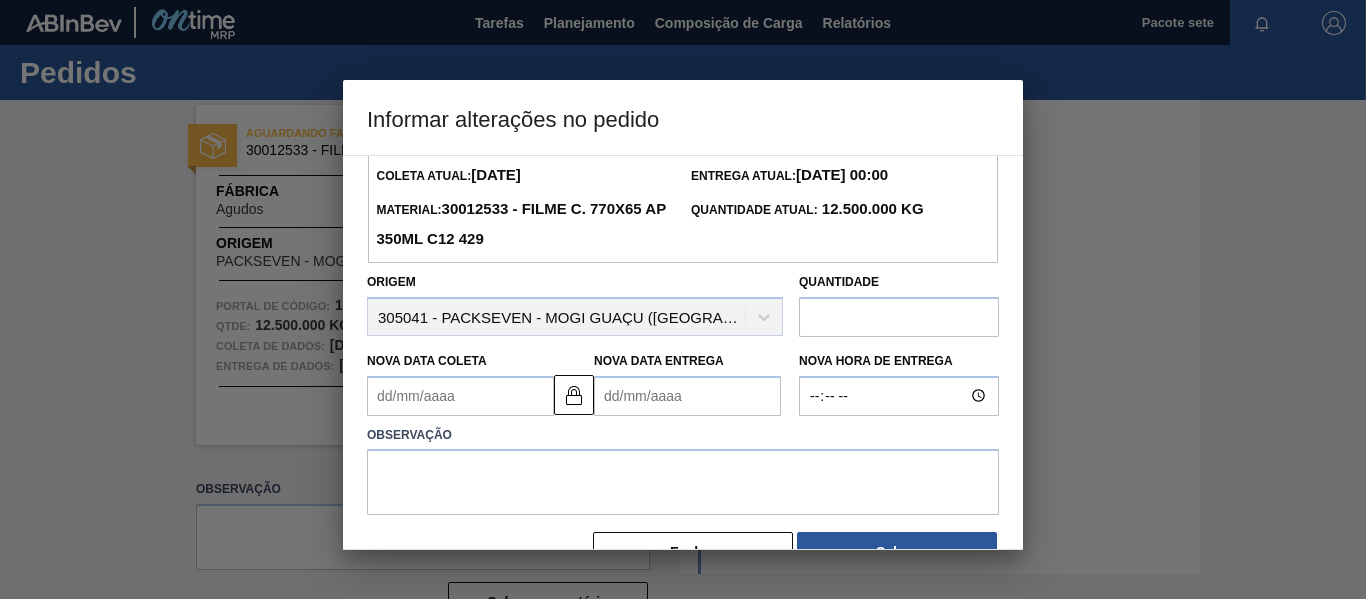 scroll, scrollTop: 109, scrollLeft: 0, axis: vertical 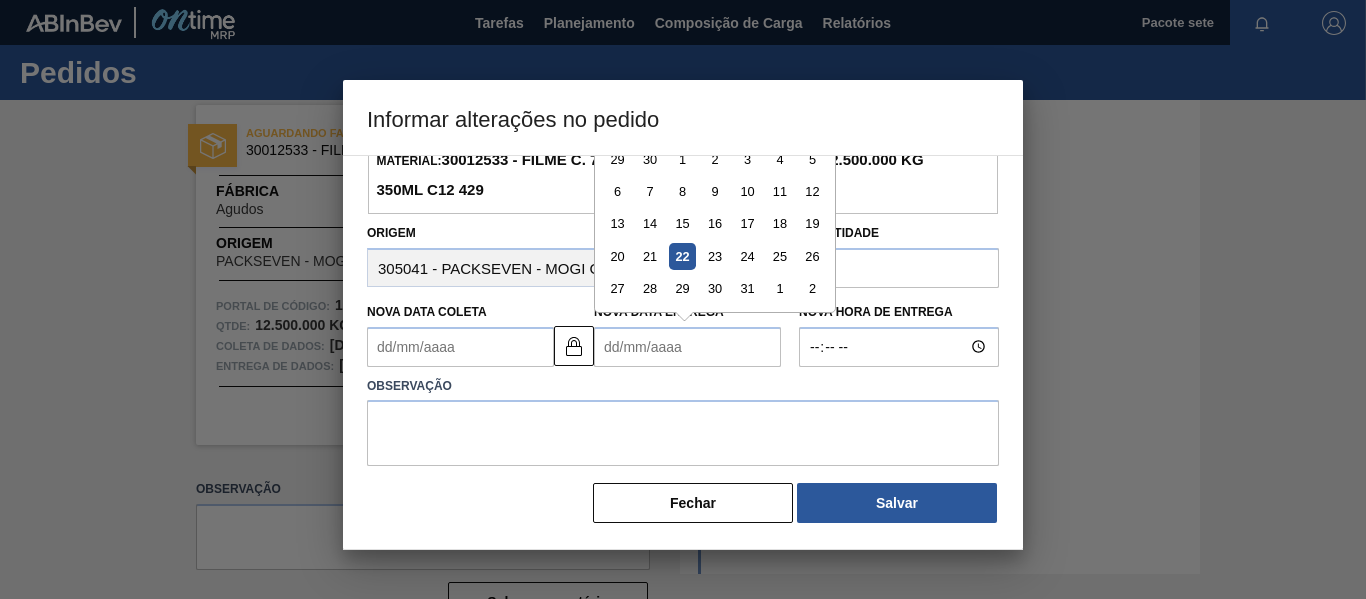 click on "Nova Data Entrega" at bounding box center (687, 347) 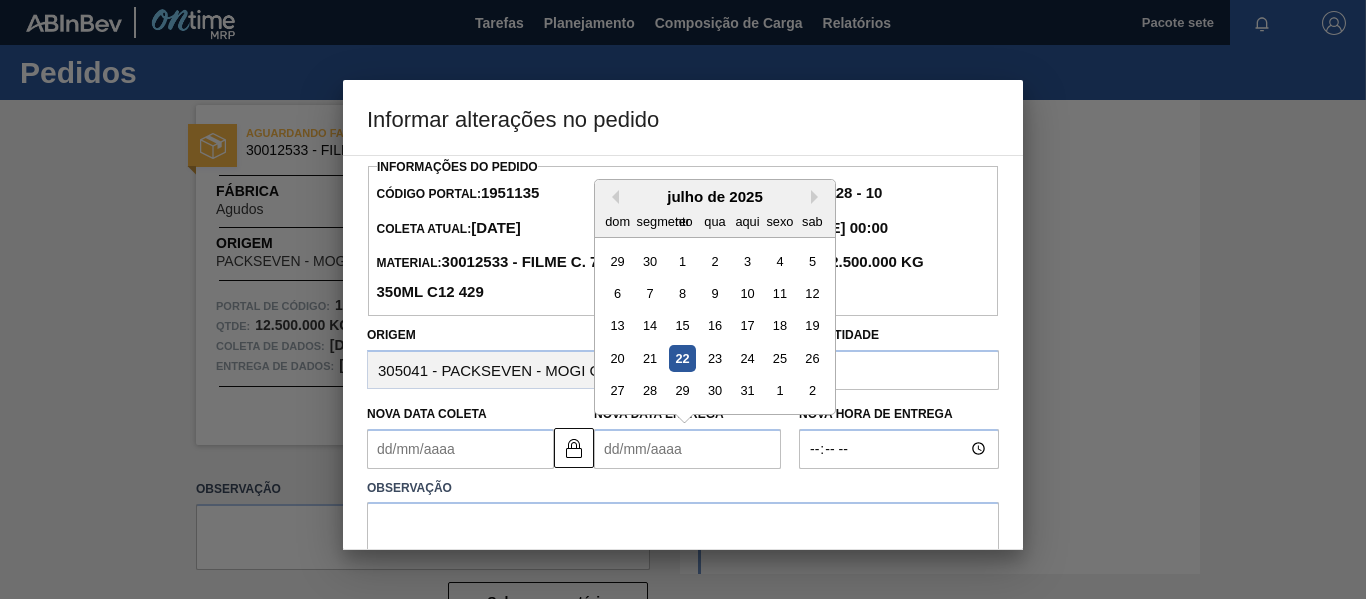 scroll, scrollTop: 0, scrollLeft: 0, axis: both 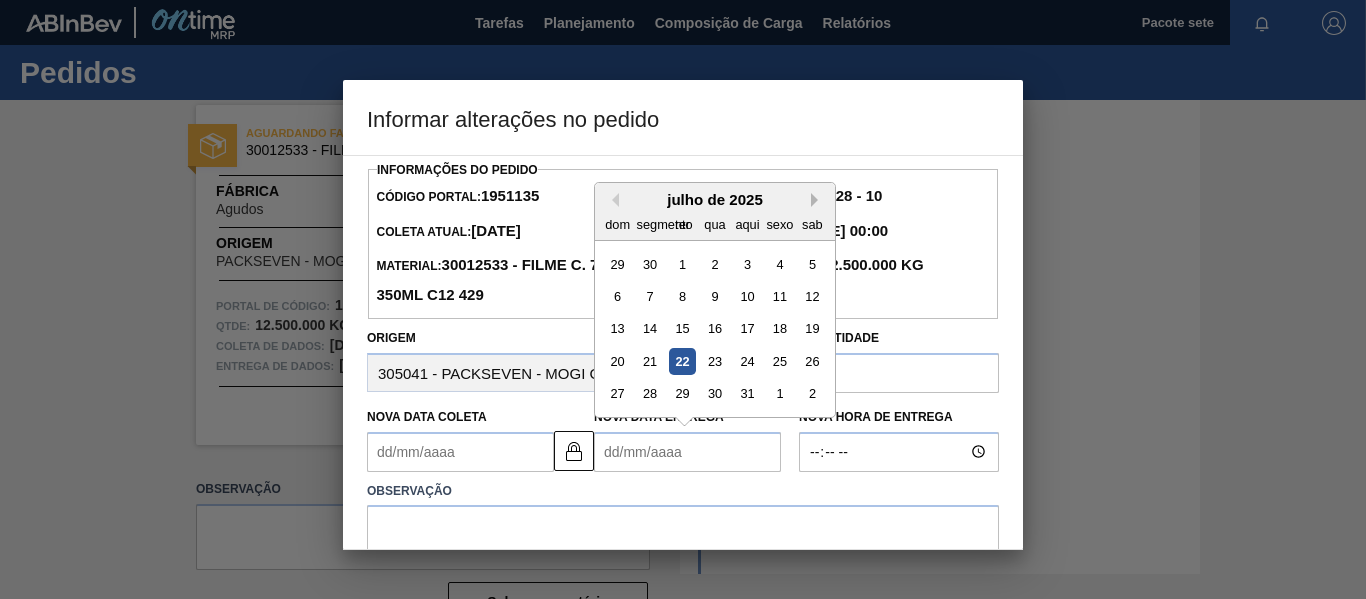 click on "Próximo mês" at bounding box center (818, 200) 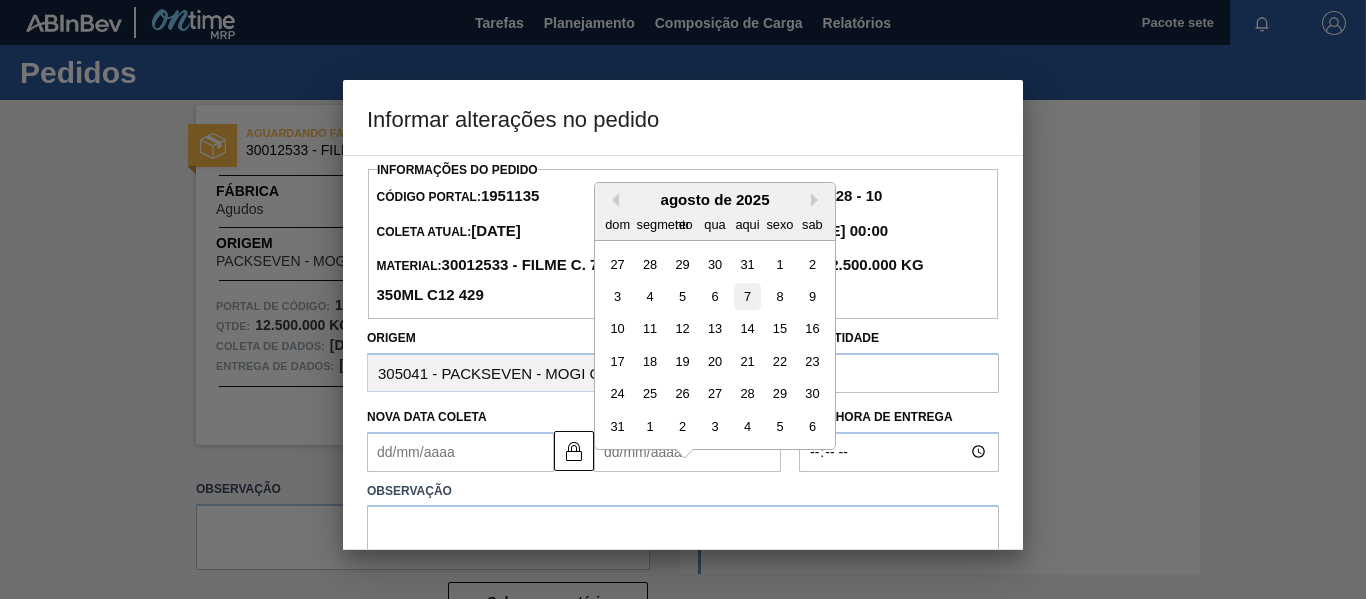 click on "7" at bounding box center [747, 296] 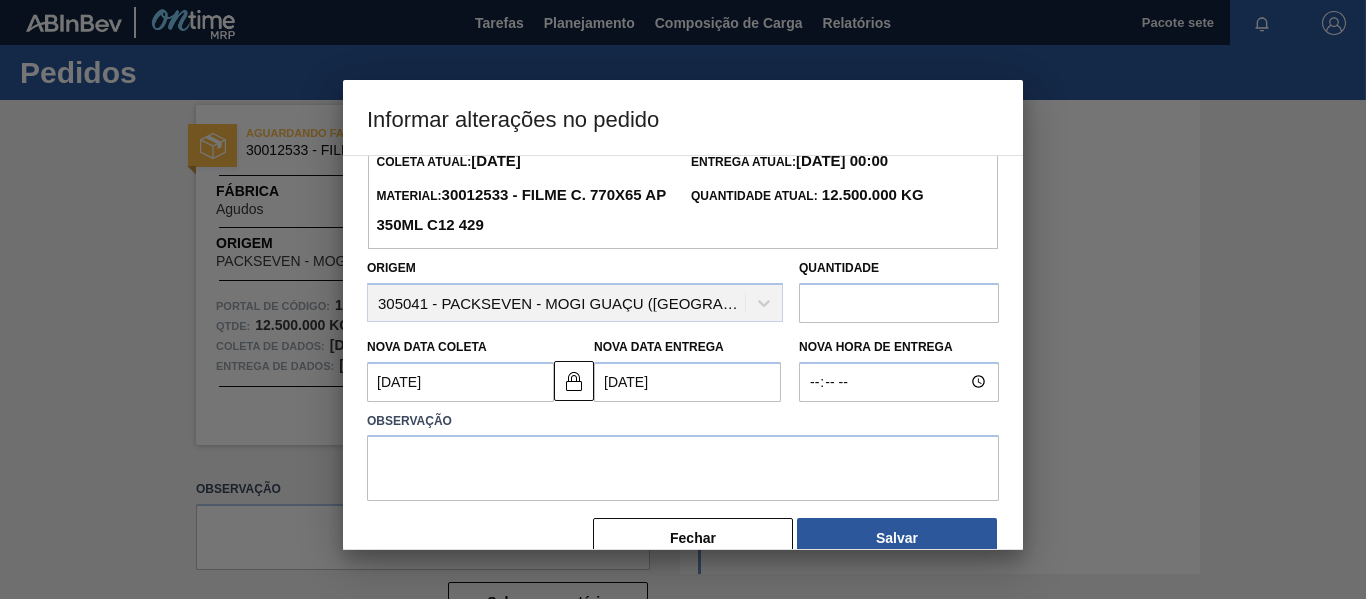 scroll, scrollTop: 100, scrollLeft: 0, axis: vertical 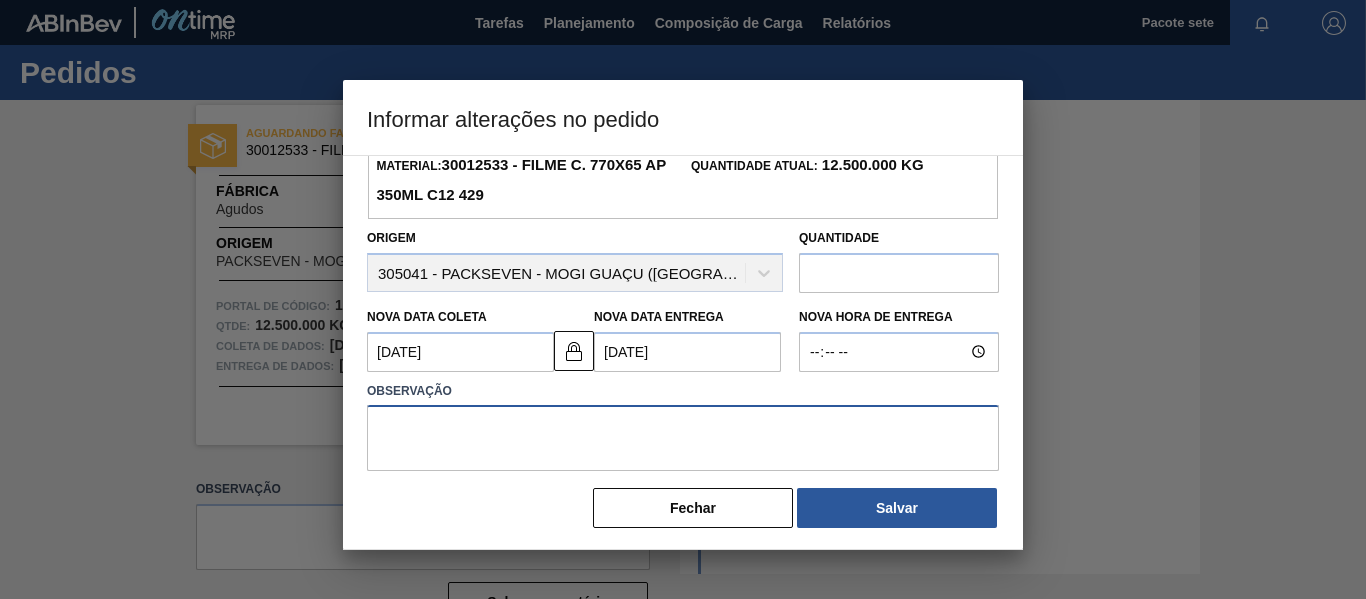 click at bounding box center [683, 438] 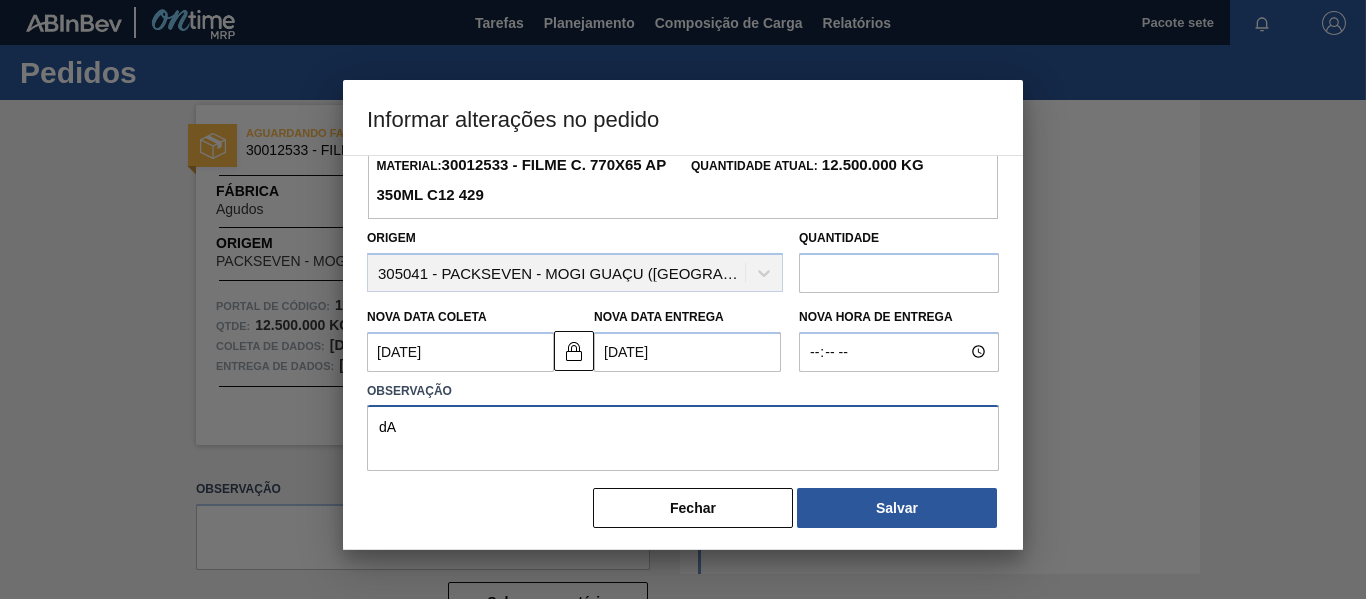 type on "d" 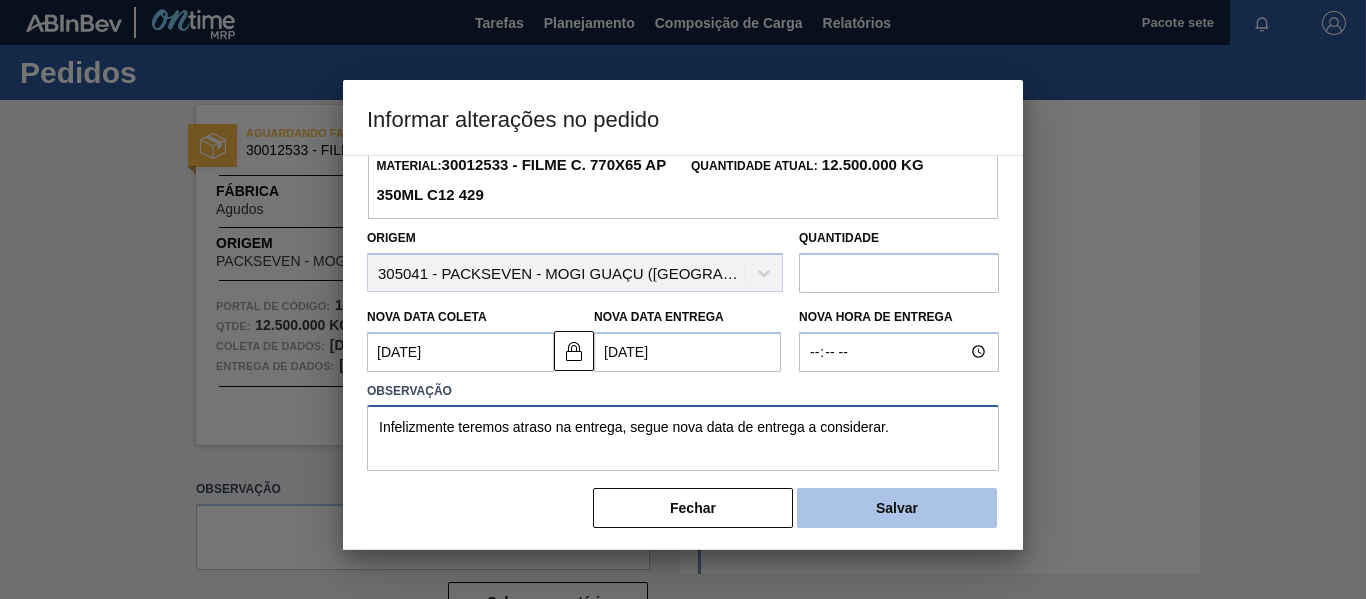 type on "Infelizmente teremos atraso na entrega, segue nova data de entrega a considerar." 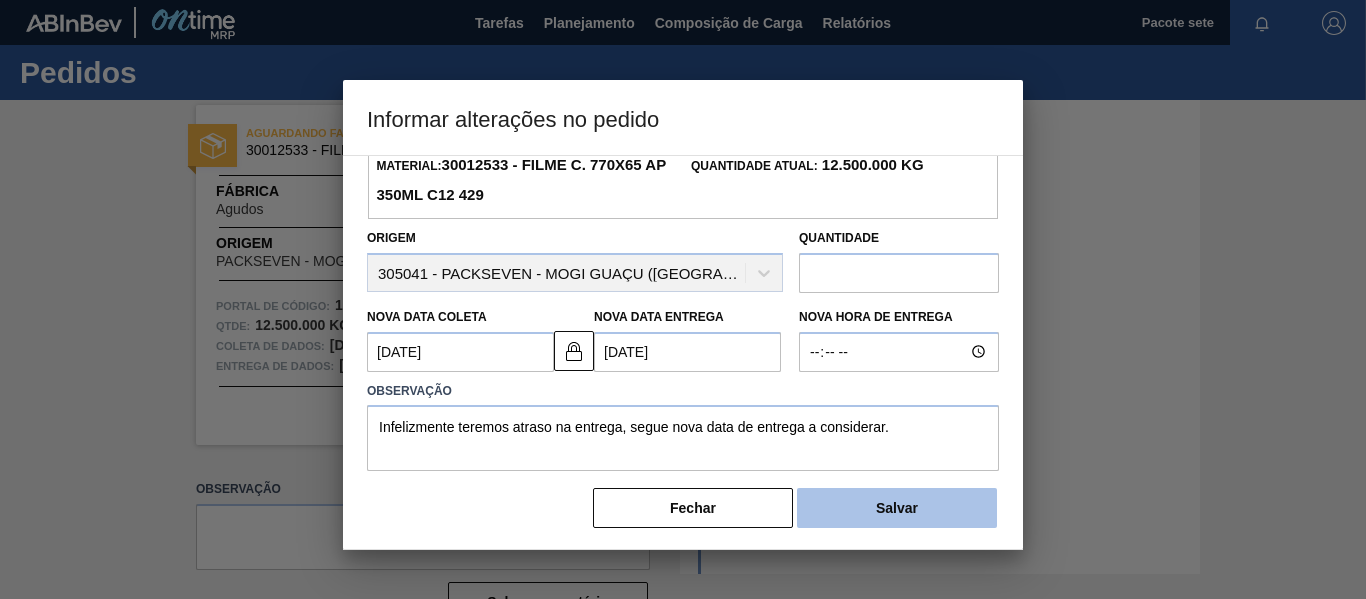 click on "Salvar" at bounding box center [897, 508] 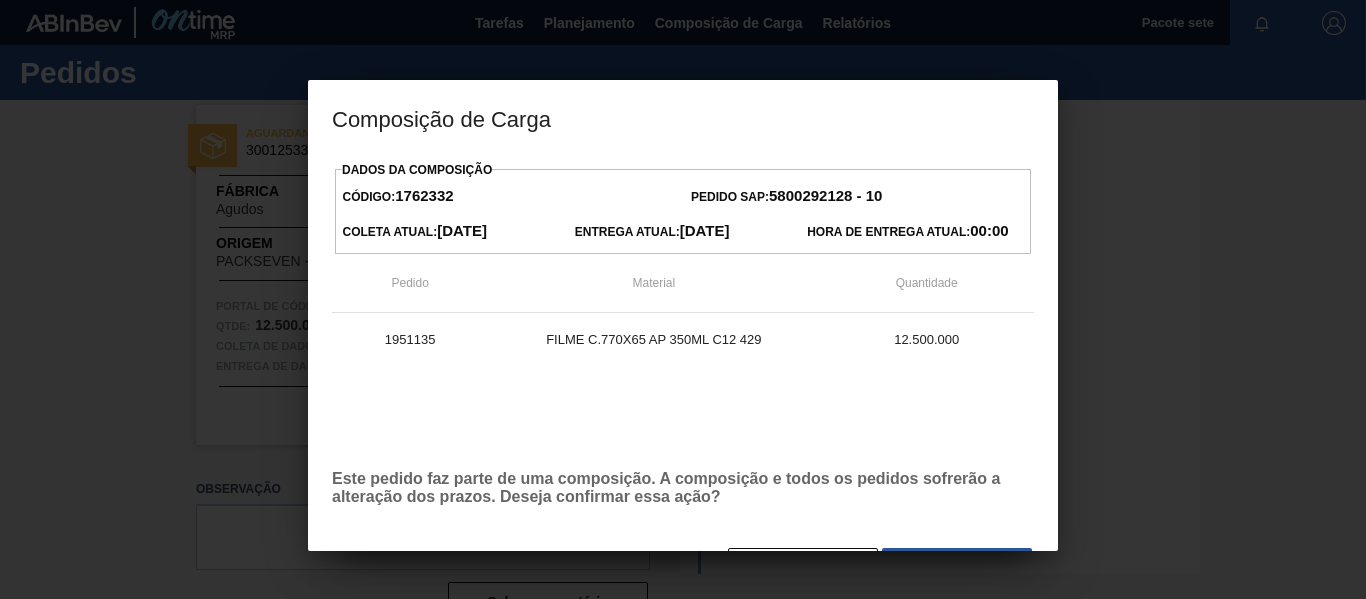 click on "1951135 FILME C.770X65 AP 350ML C12 429 12.500.000" at bounding box center [683, 383] 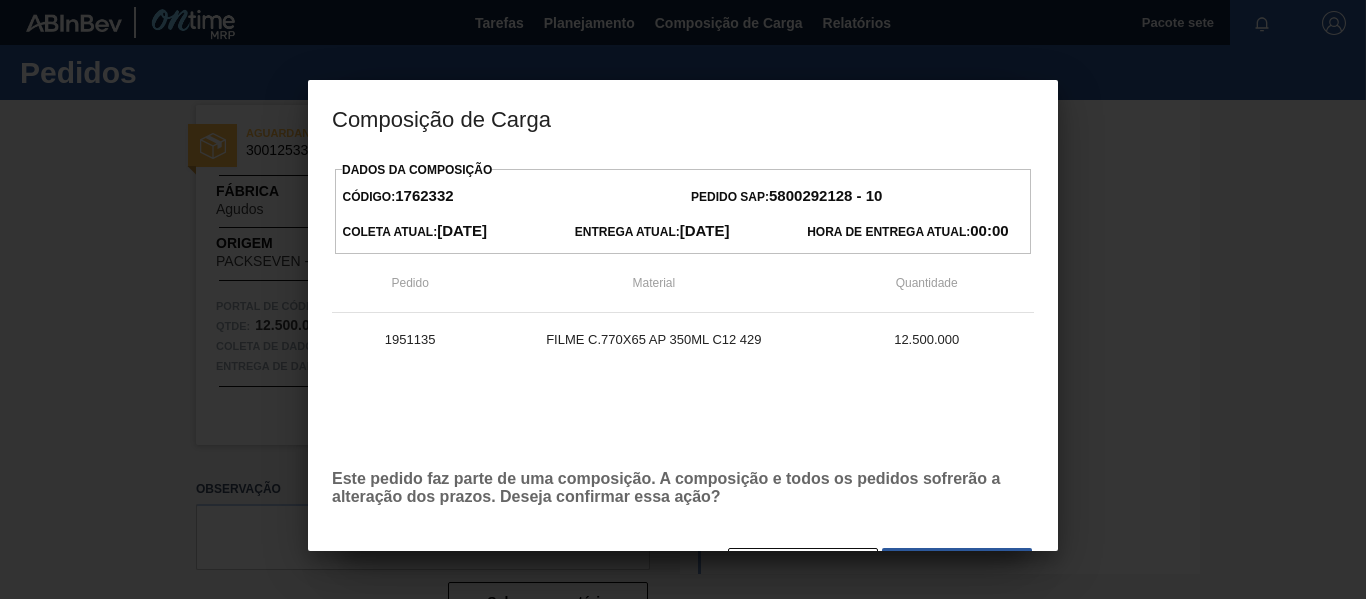 type 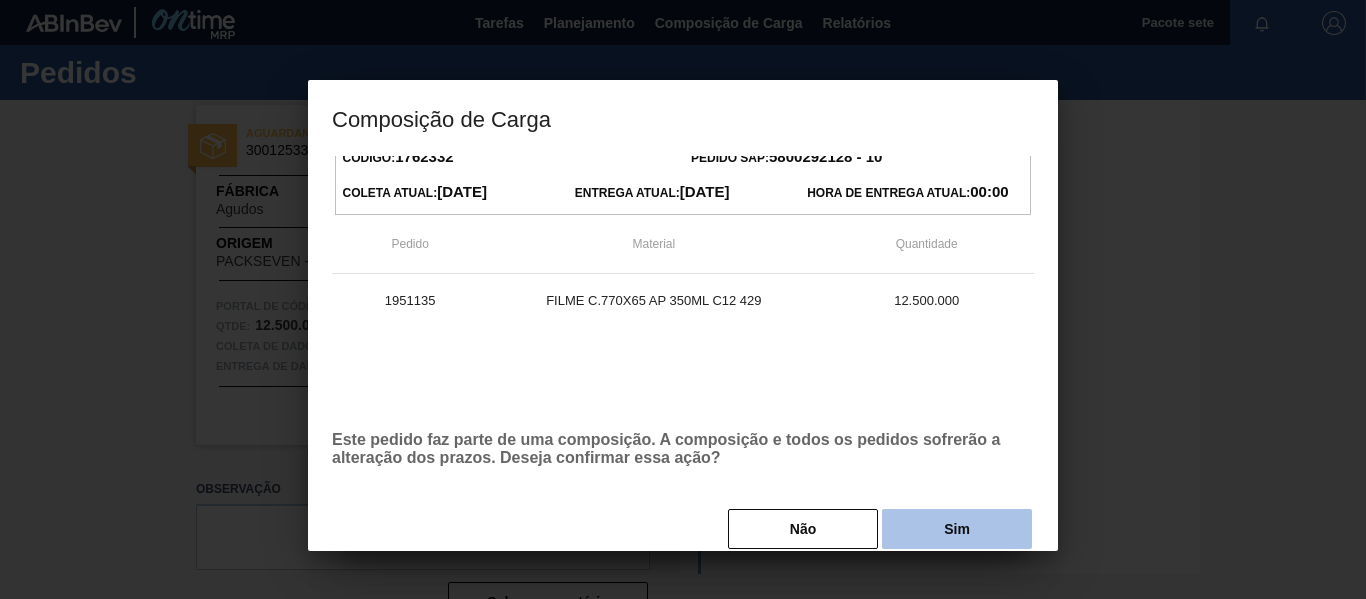 click on "Sim" at bounding box center [957, 529] 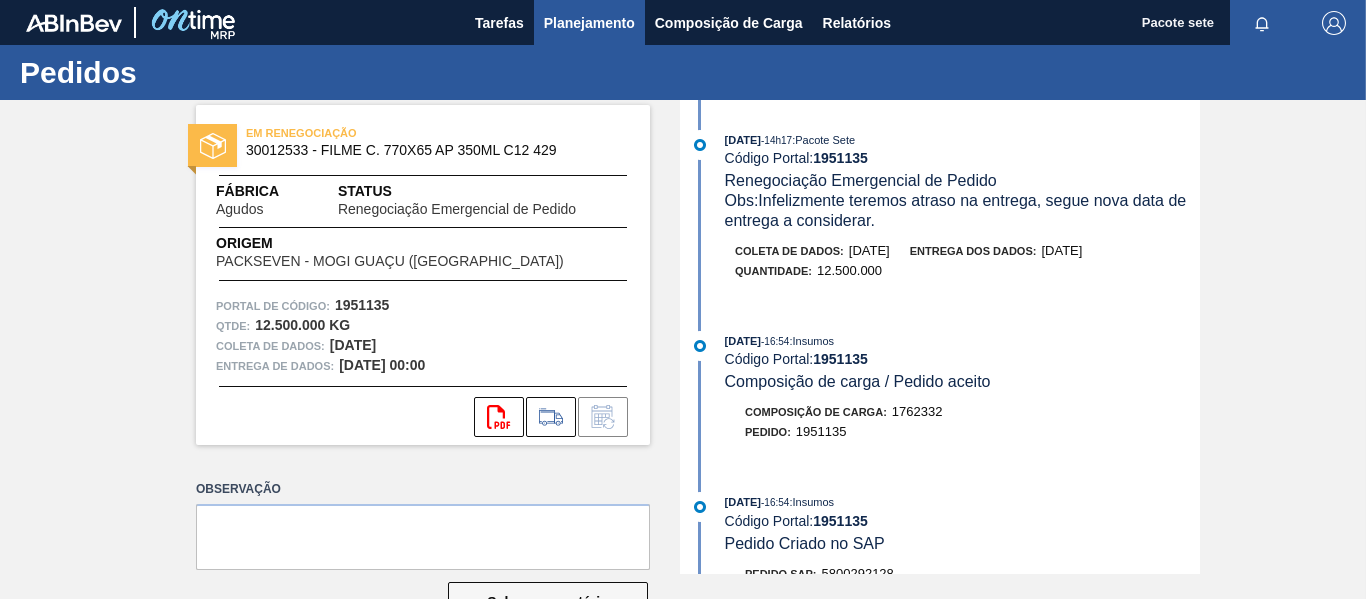 click on "Planejamento" at bounding box center (589, 23) 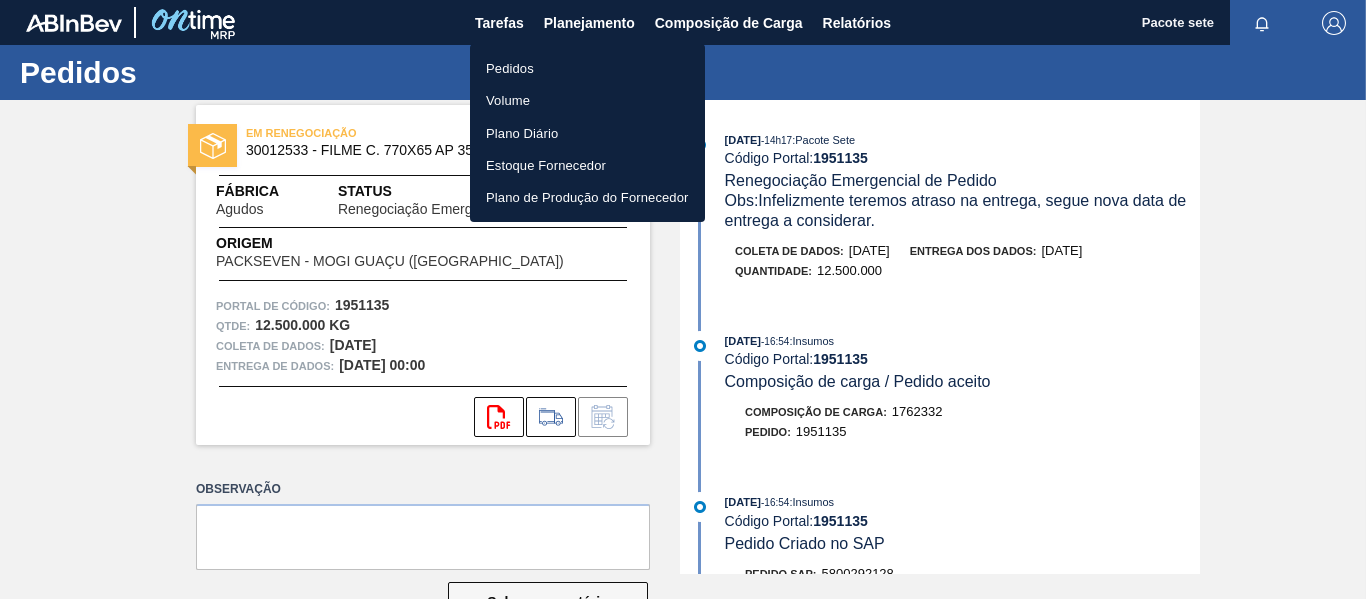 click on "Pedidos" at bounding box center [510, 68] 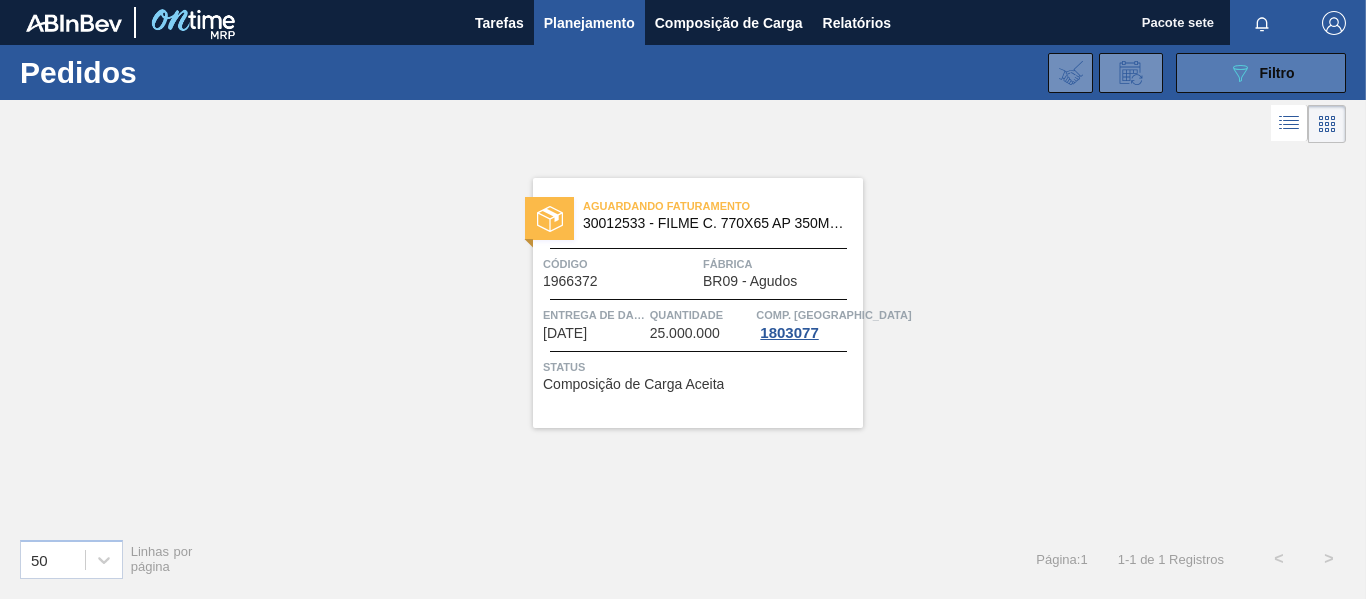 click on "Filtro" at bounding box center (1277, 73) 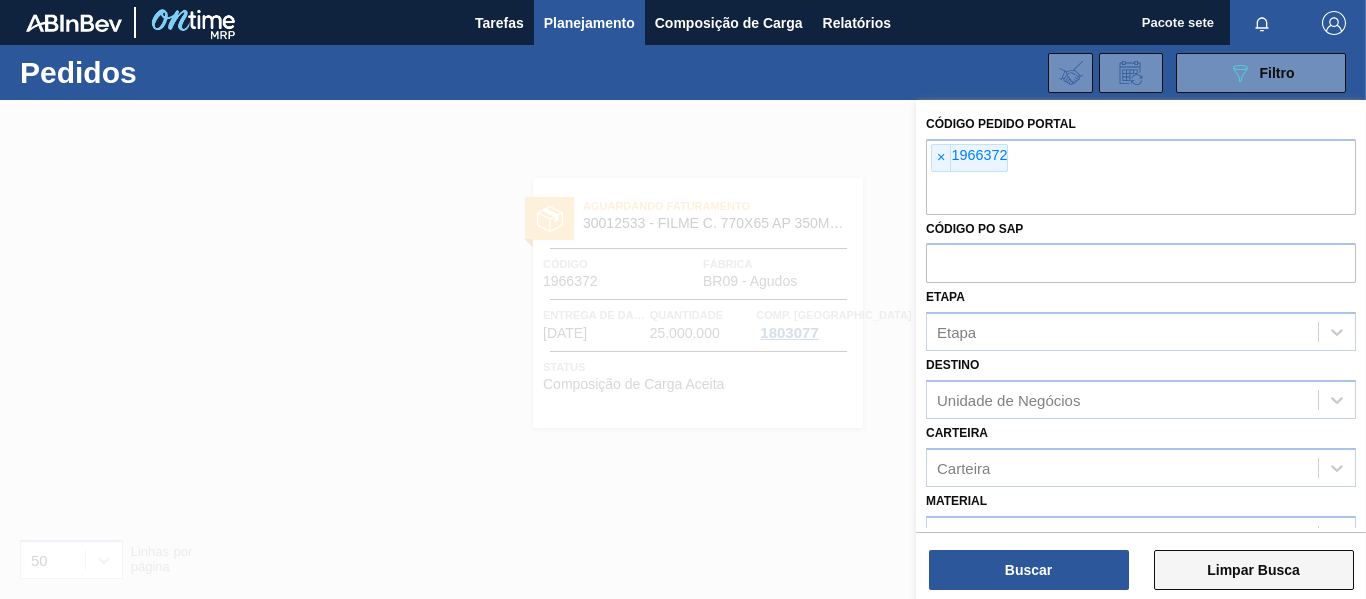 click on "Limpar Busca" at bounding box center [1253, 570] 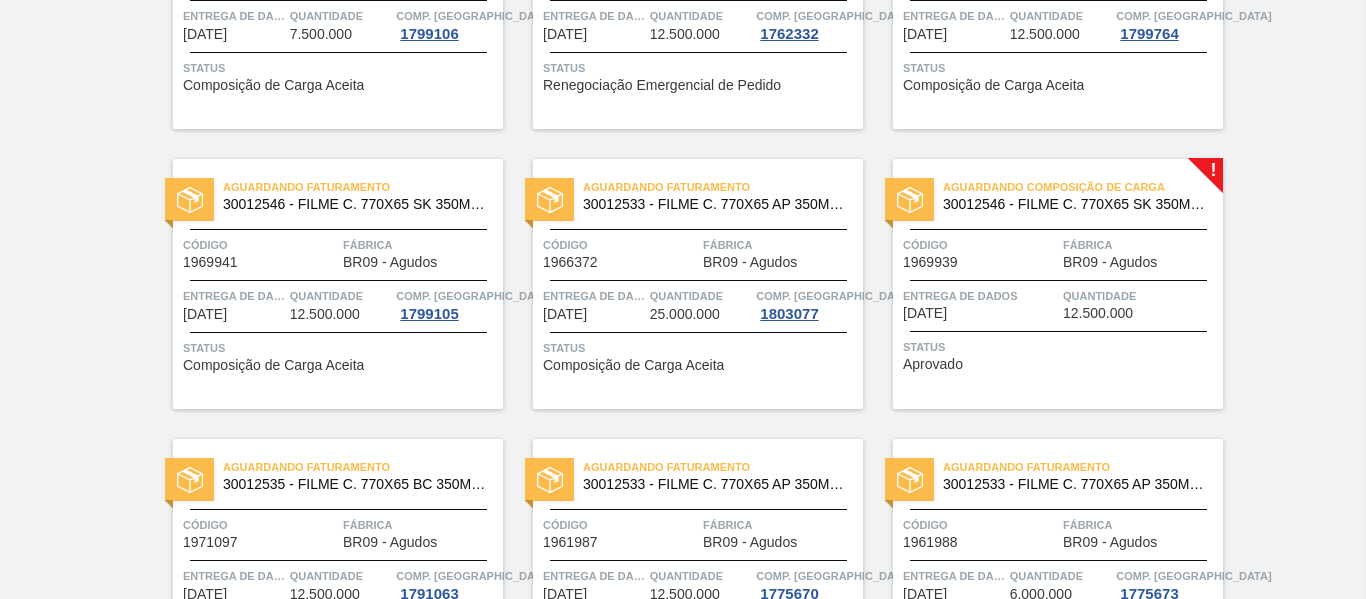 scroll, scrollTop: 300, scrollLeft: 0, axis: vertical 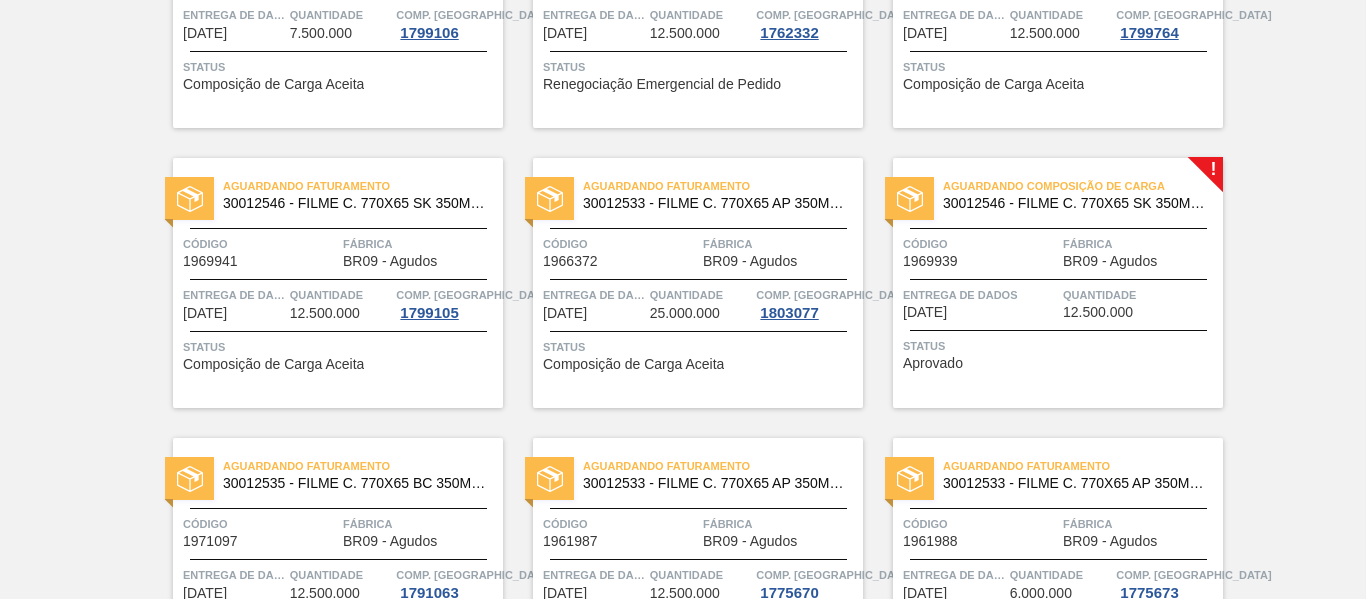 click on "Código 1969939 Fábrica BR09 - [GEOGRAPHIC_DATA]" at bounding box center [1058, 251] 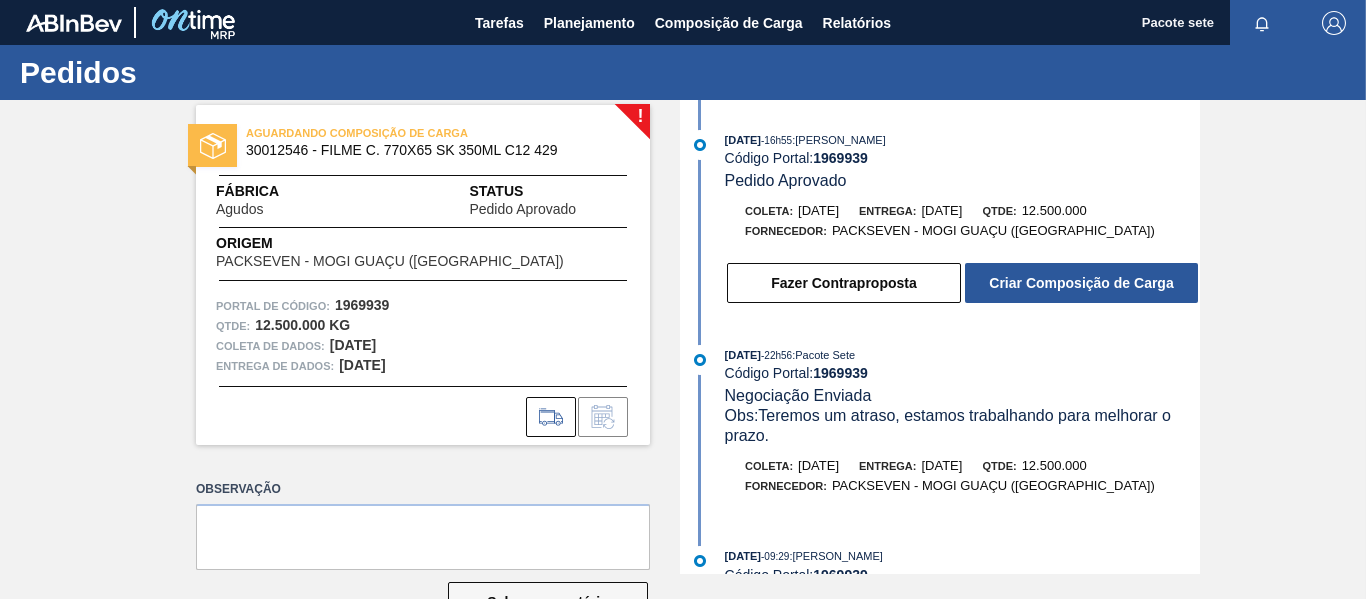 click on "1969939" at bounding box center [840, 158] 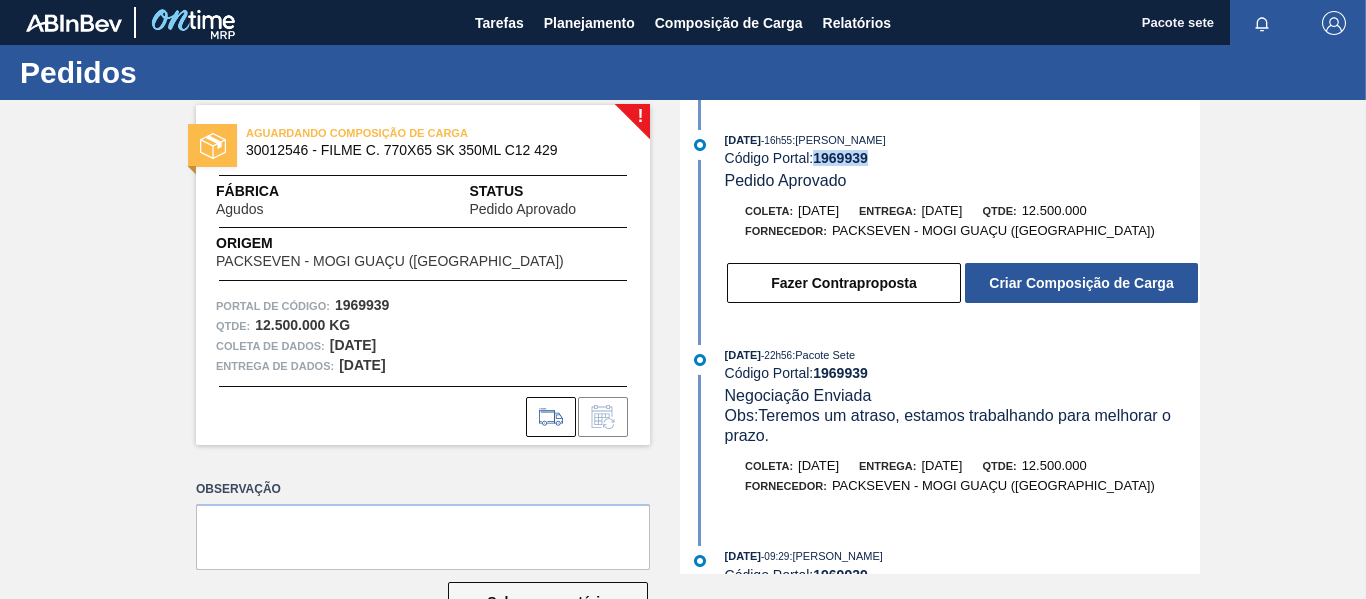 click on "1969939" at bounding box center [840, 158] 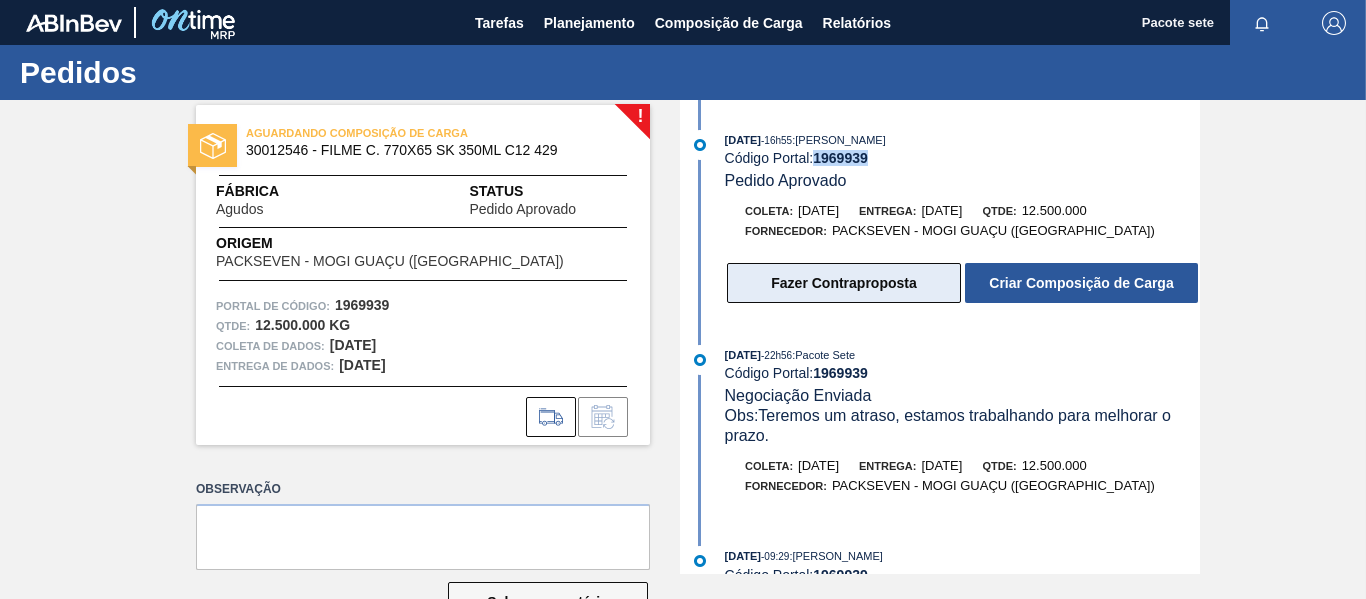 click on "Fazer Contraproposta" at bounding box center [843, 283] 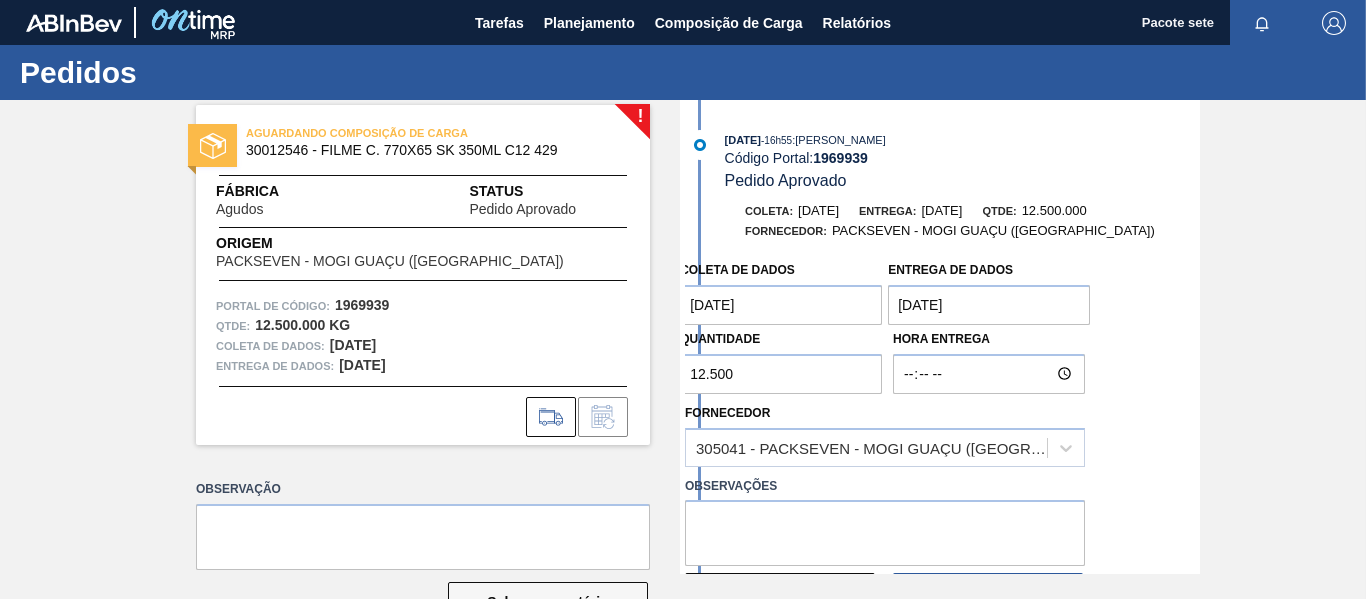 click on "[DATE]" at bounding box center (989, 305) 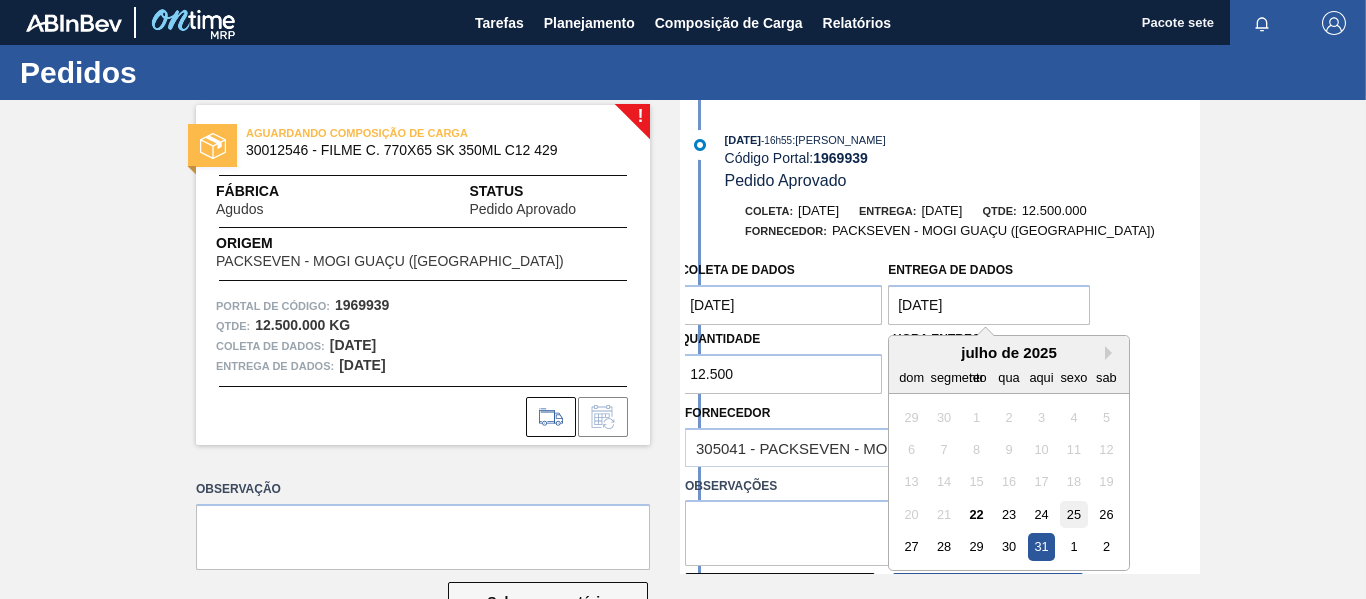 scroll, scrollTop: 100, scrollLeft: 0, axis: vertical 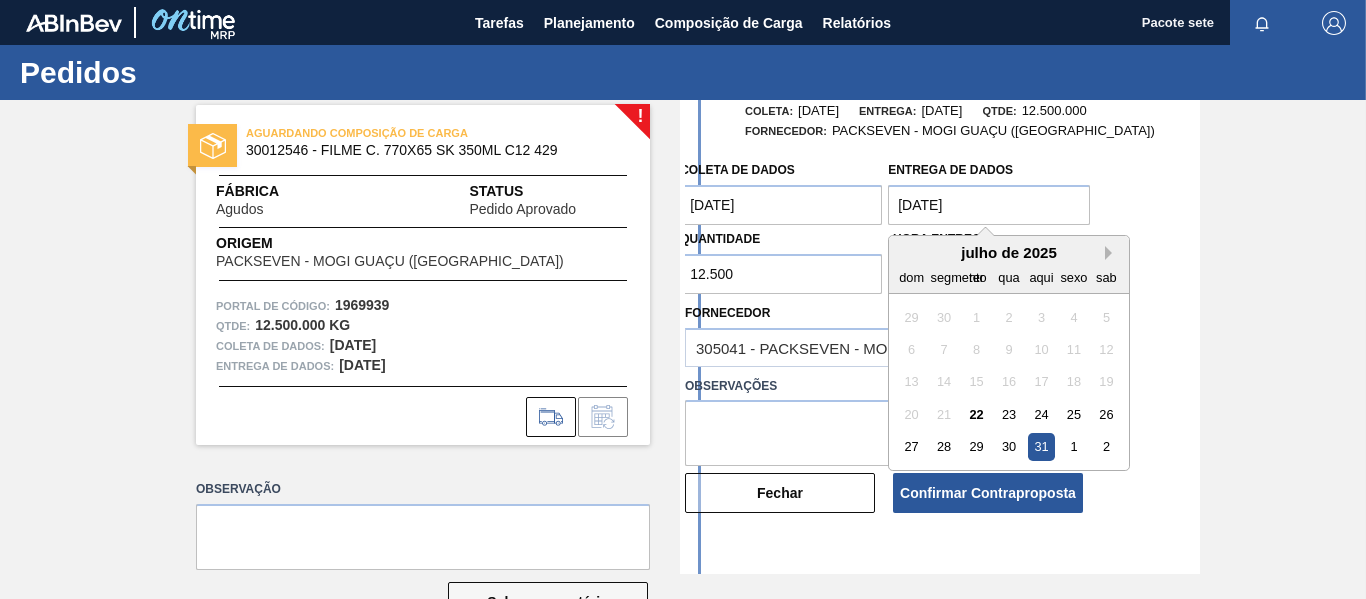 click on "Próximo mês" at bounding box center [1112, 253] 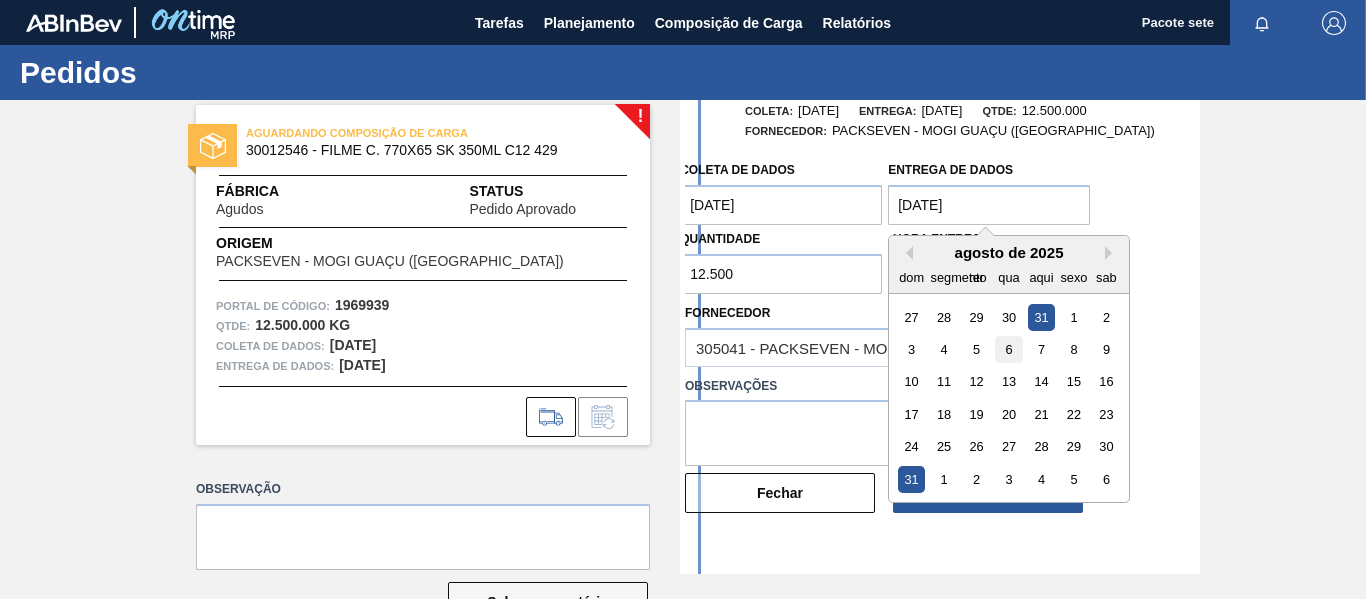 click on "6" at bounding box center [1009, 349] 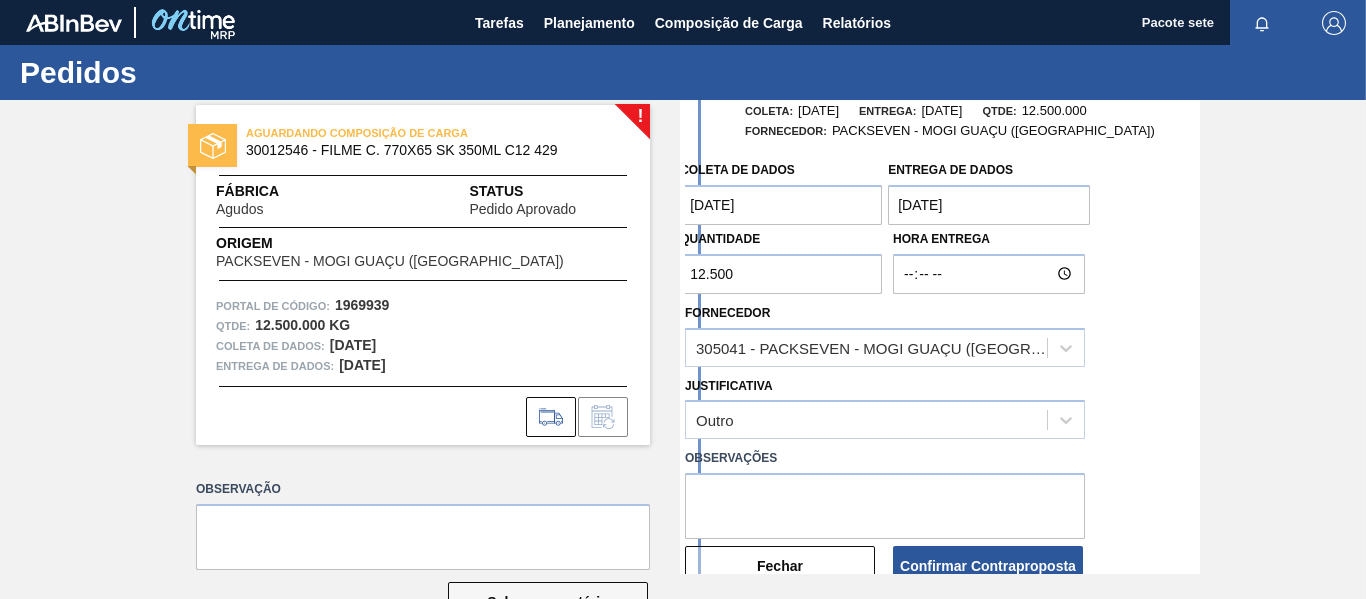 type on "[DATE]" 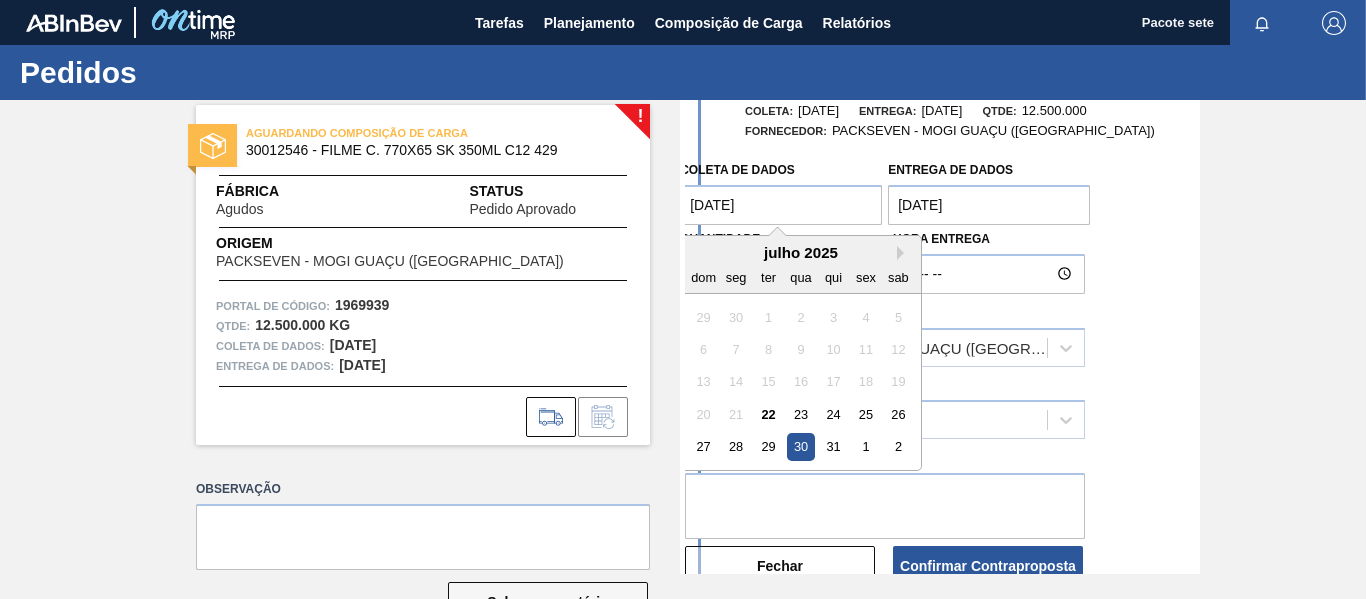 click on "[DATE]" at bounding box center [781, 205] 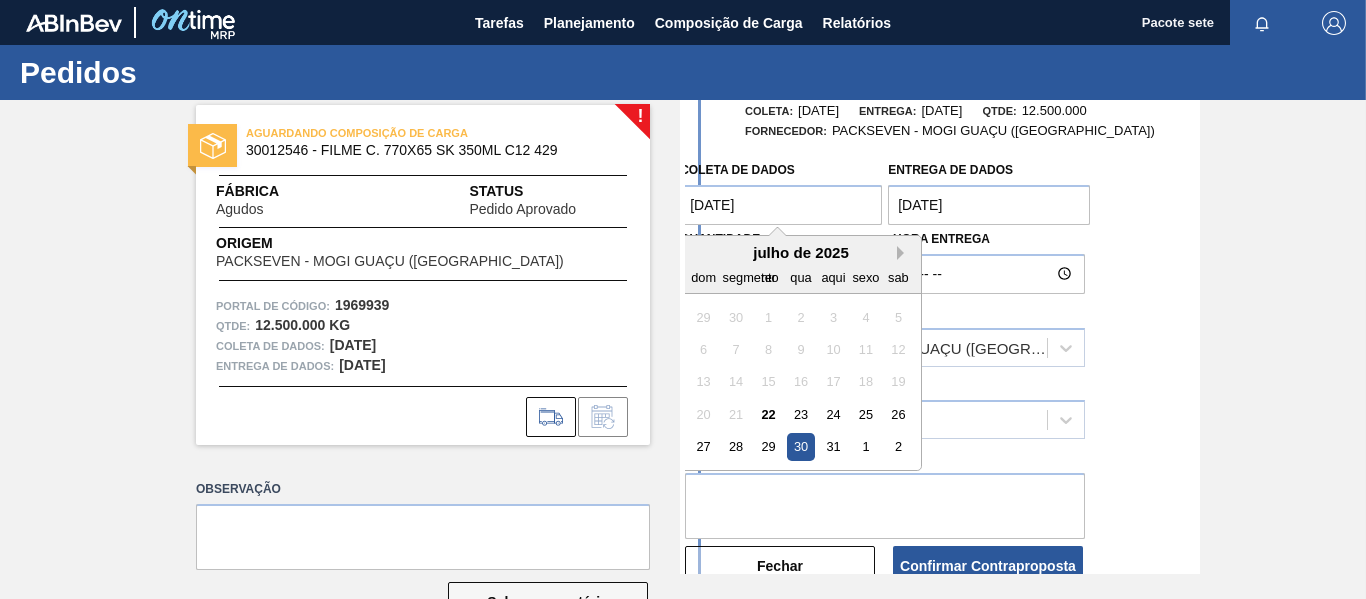 click on "Próximo mês" at bounding box center (904, 253) 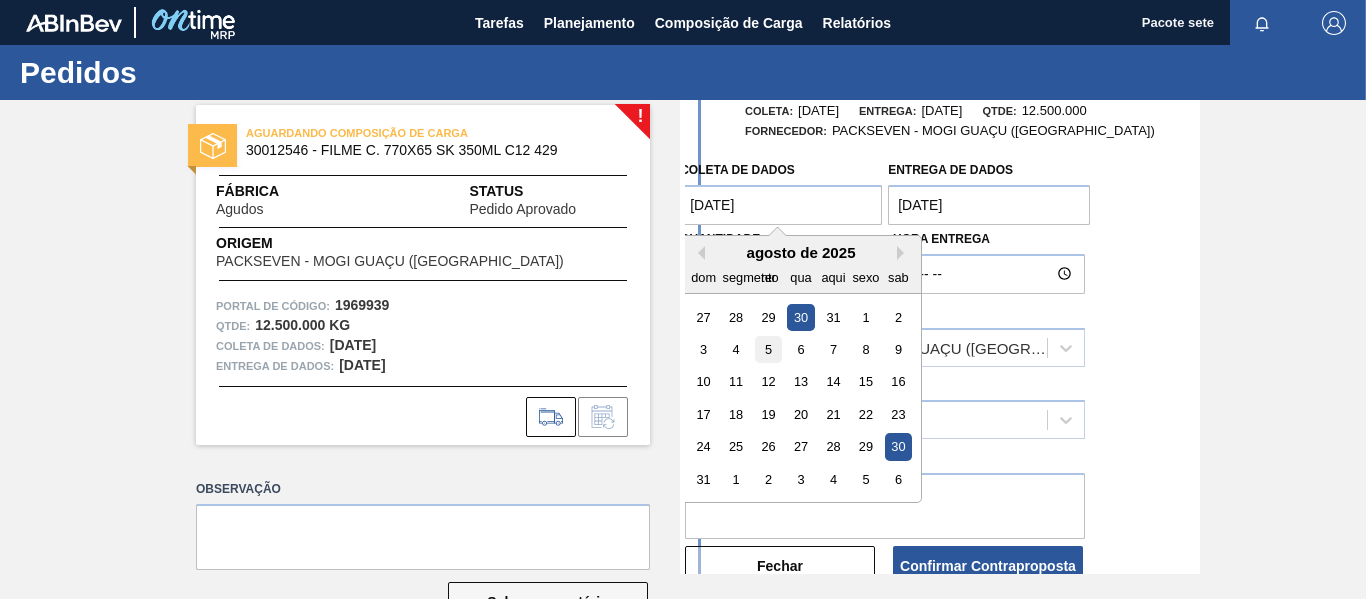 click on "5" at bounding box center (768, 349) 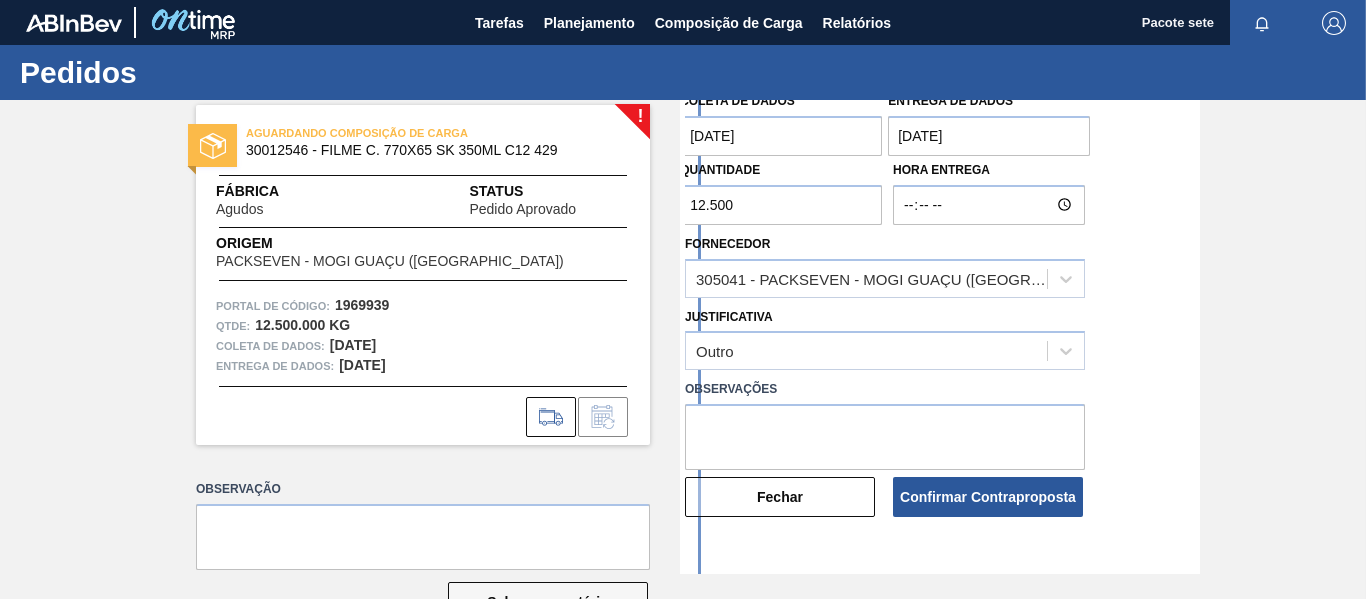 scroll, scrollTop: 200, scrollLeft: 0, axis: vertical 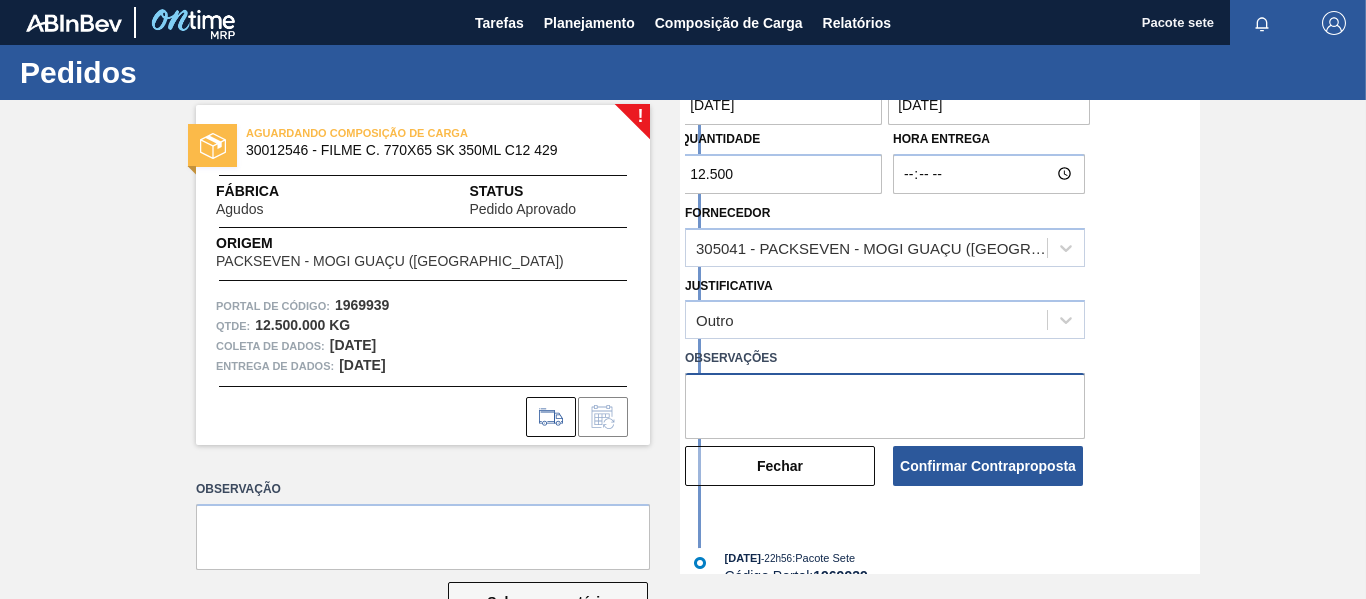 click at bounding box center (885, 406) 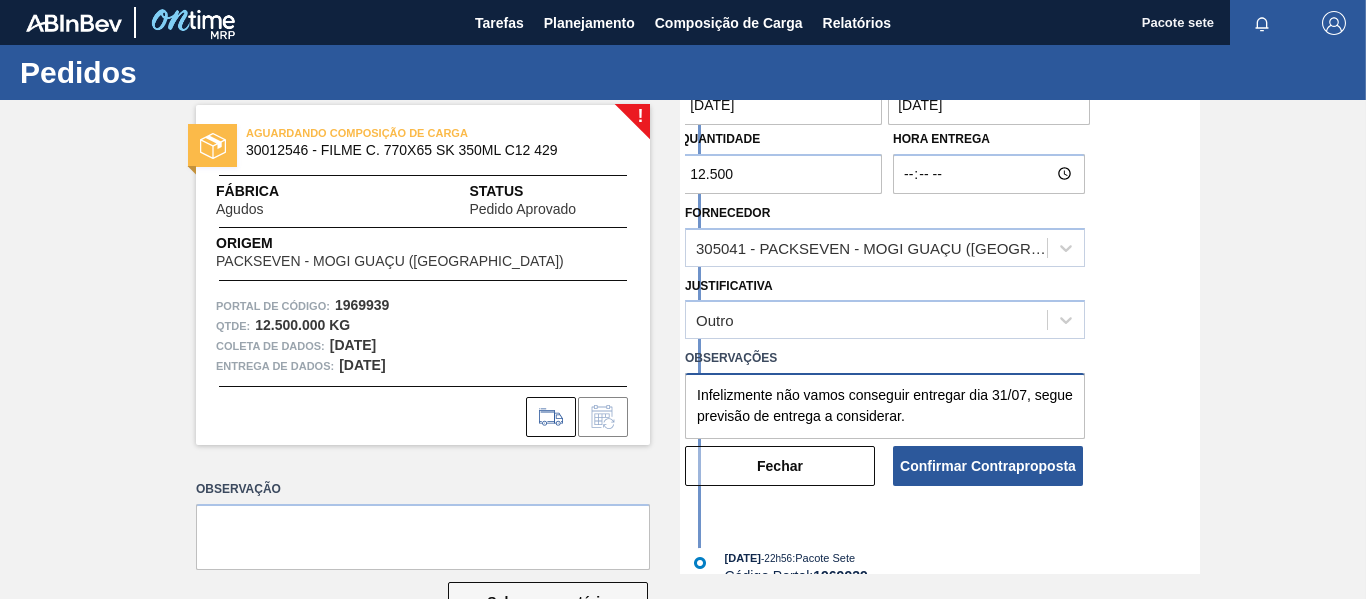 click on "Infelizmente não vamos conseguir entregar dia 31/07, segue  previsão de entrega a considerar." at bounding box center (885, 406) 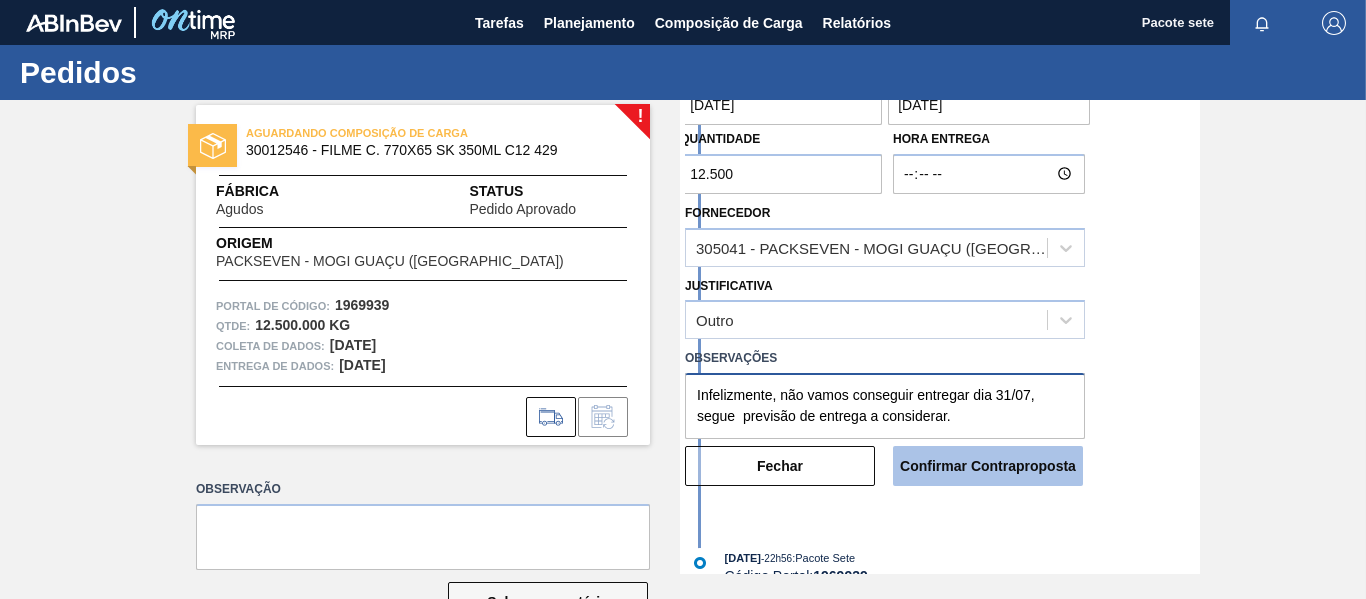 type on "Infelizmente, não vamos conseguir entregar dia 31/07, segue  previsão de entrega a considerar." 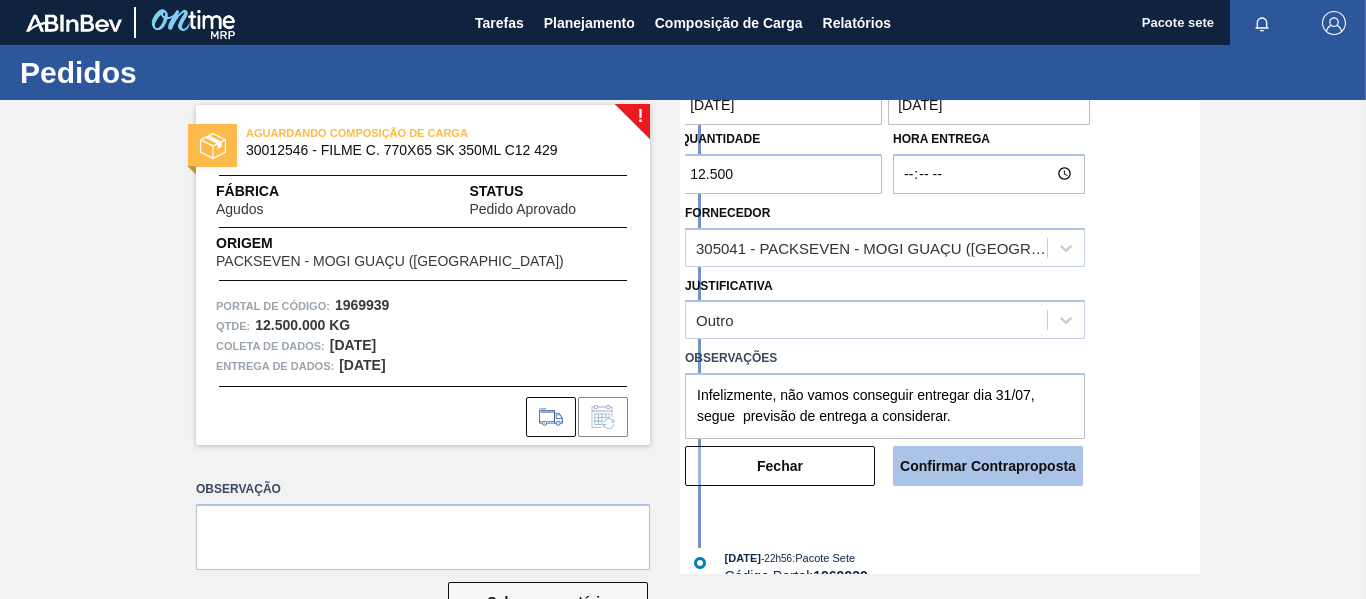 click on "Confirmar Contraproposta" at bounding box center (988, 466) 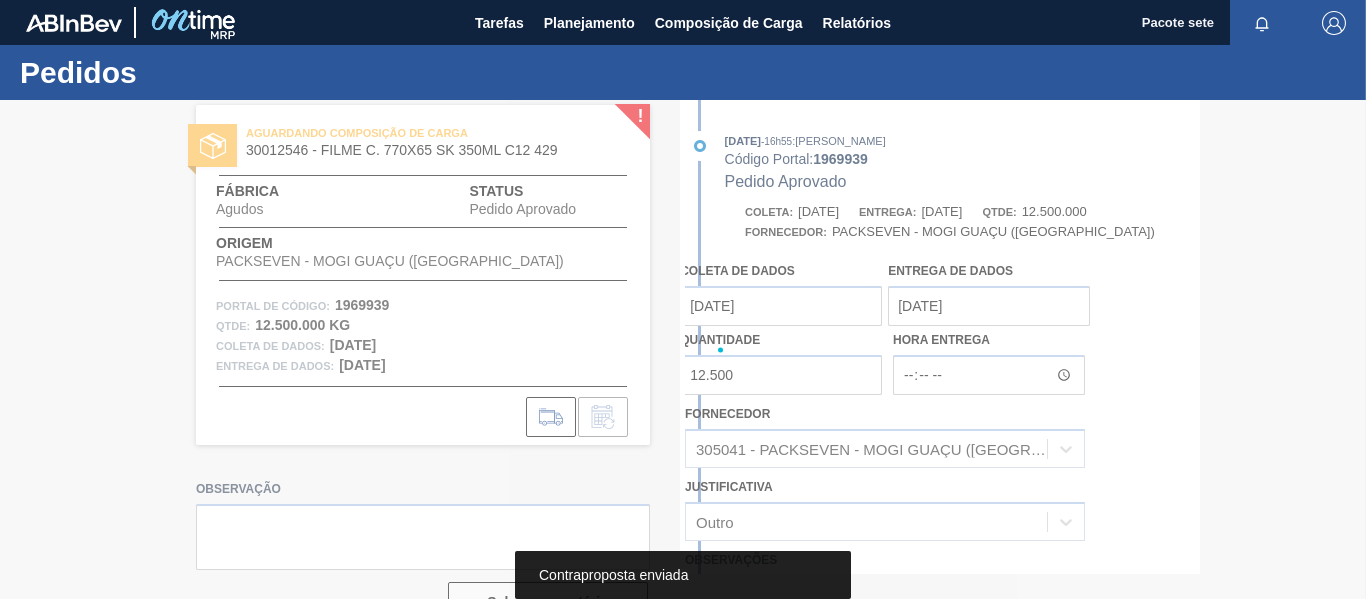 scroll, scrollTop: 401, scrollLeft: 0, axis: vertical 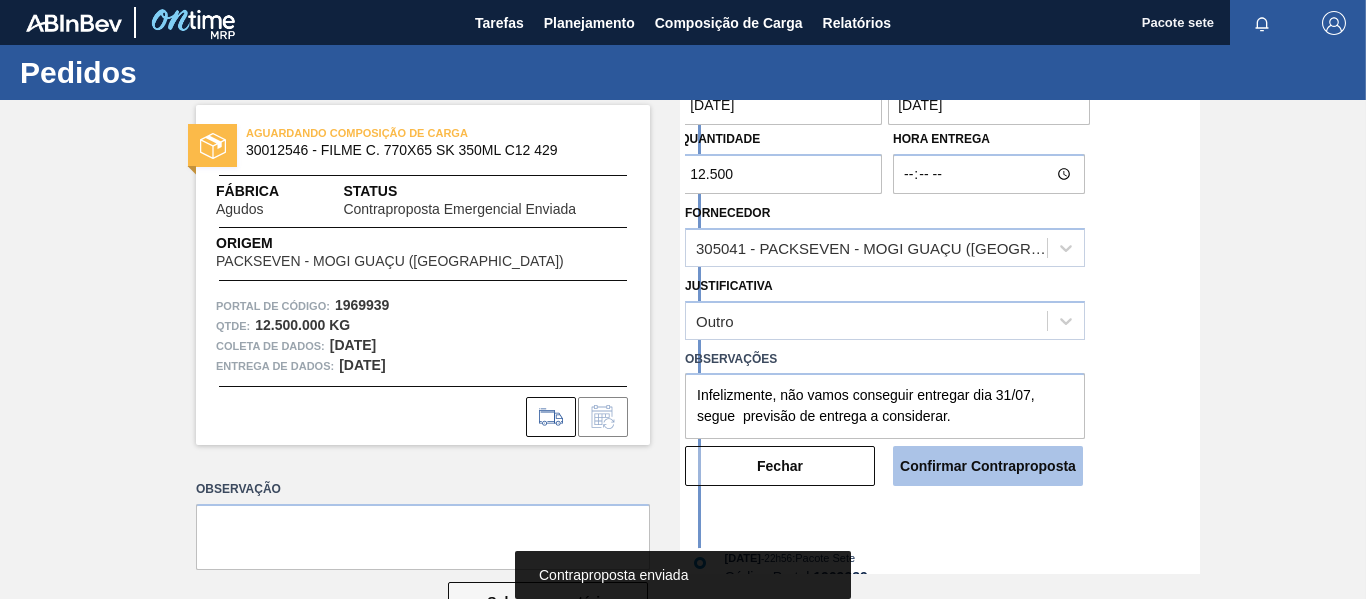 click on "Confirmar Contraproposta" at bounding box center [988, 466] 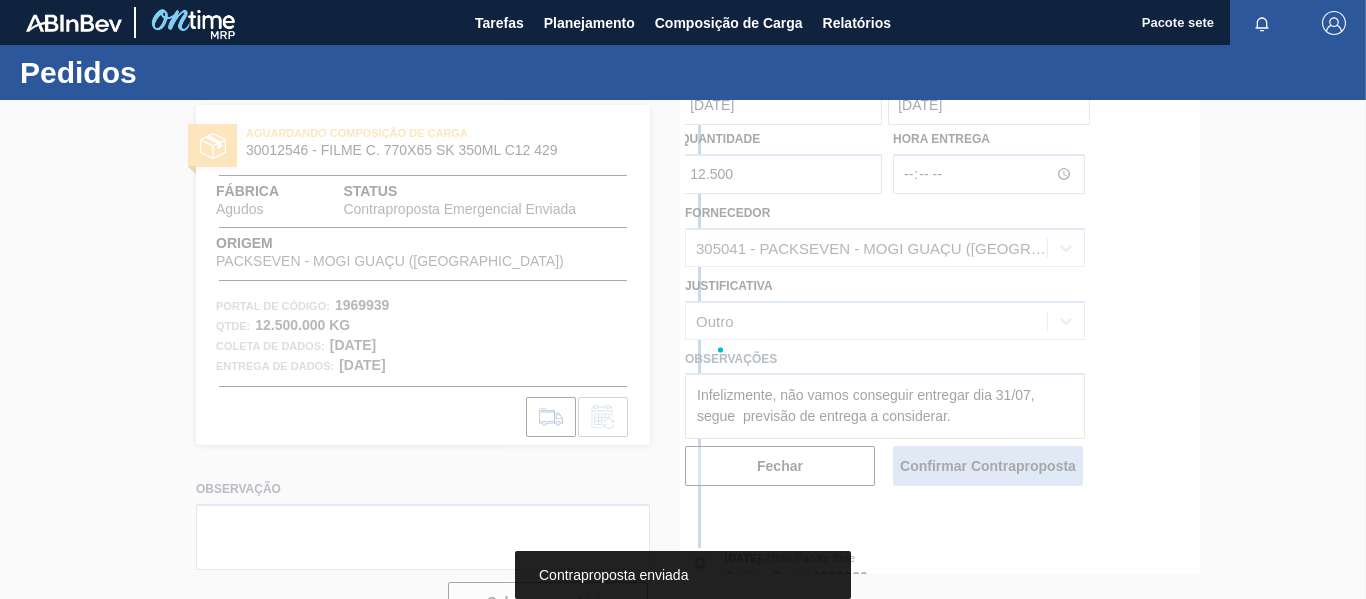 scroll, scrollTop: 602, scrollLeft: 0, axis: vertical 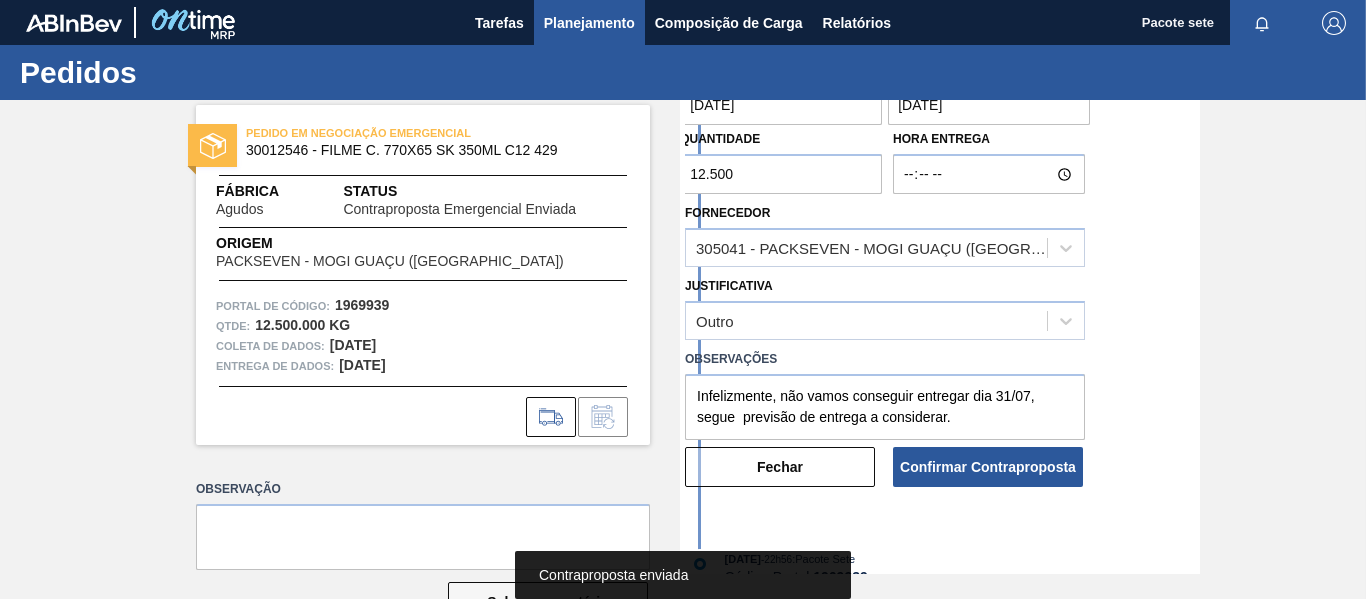 click on "Planejamento" at bounding box center (589, 23) 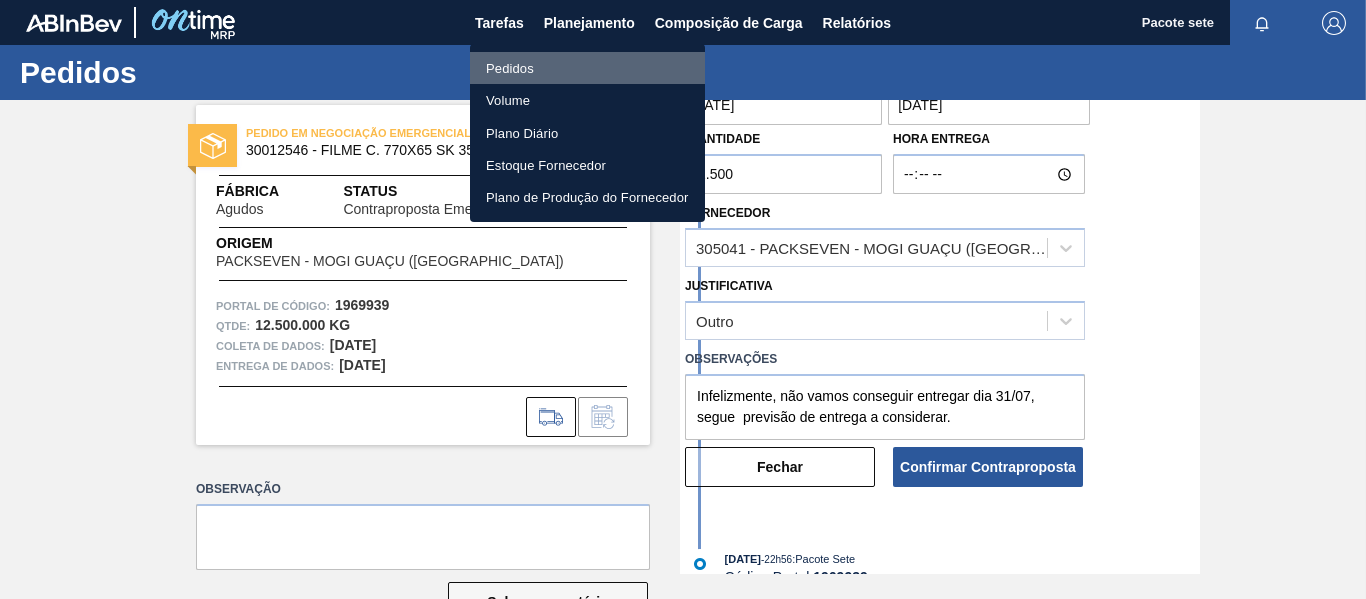 click on "Pedidos" at bounding box center (510, 68) 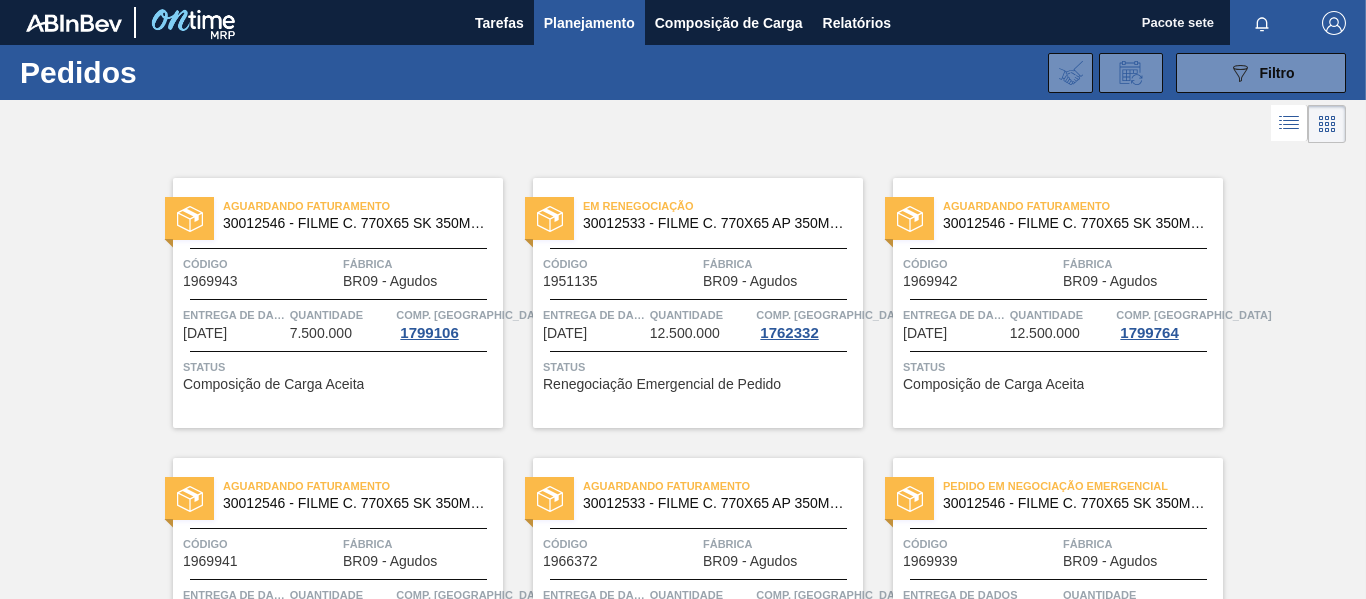 click at bounding box center (683, 124) 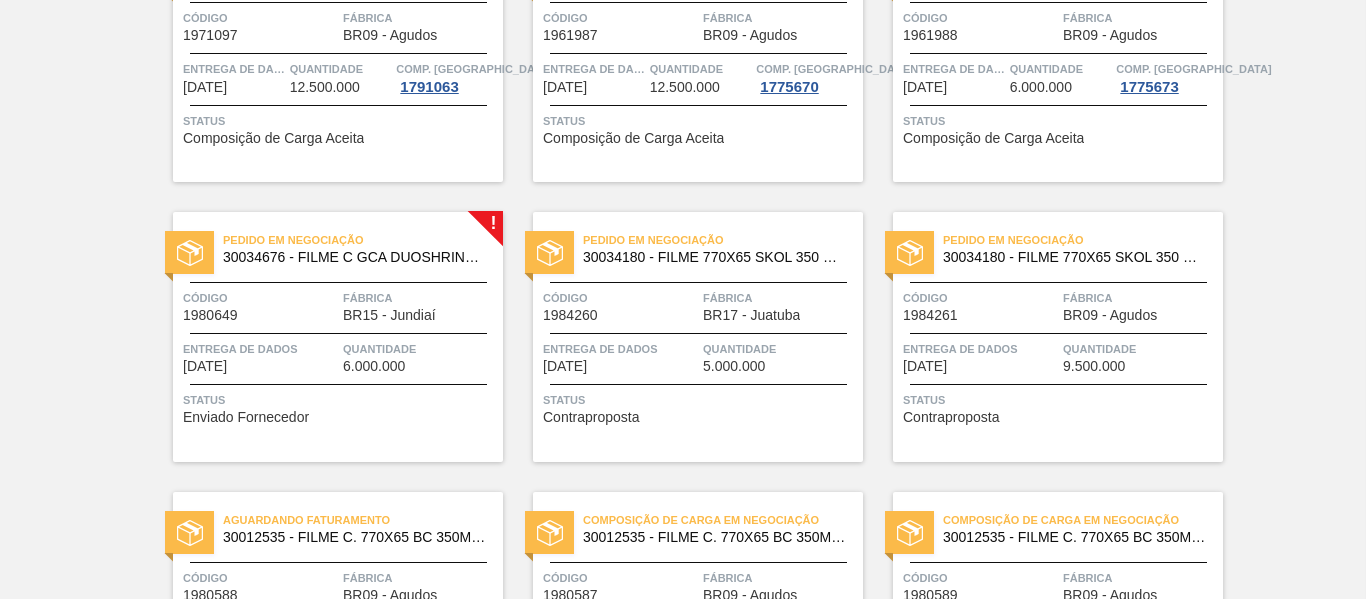 scroll, scrollTop: 783, scrollLeft: 0, axis: vertical 